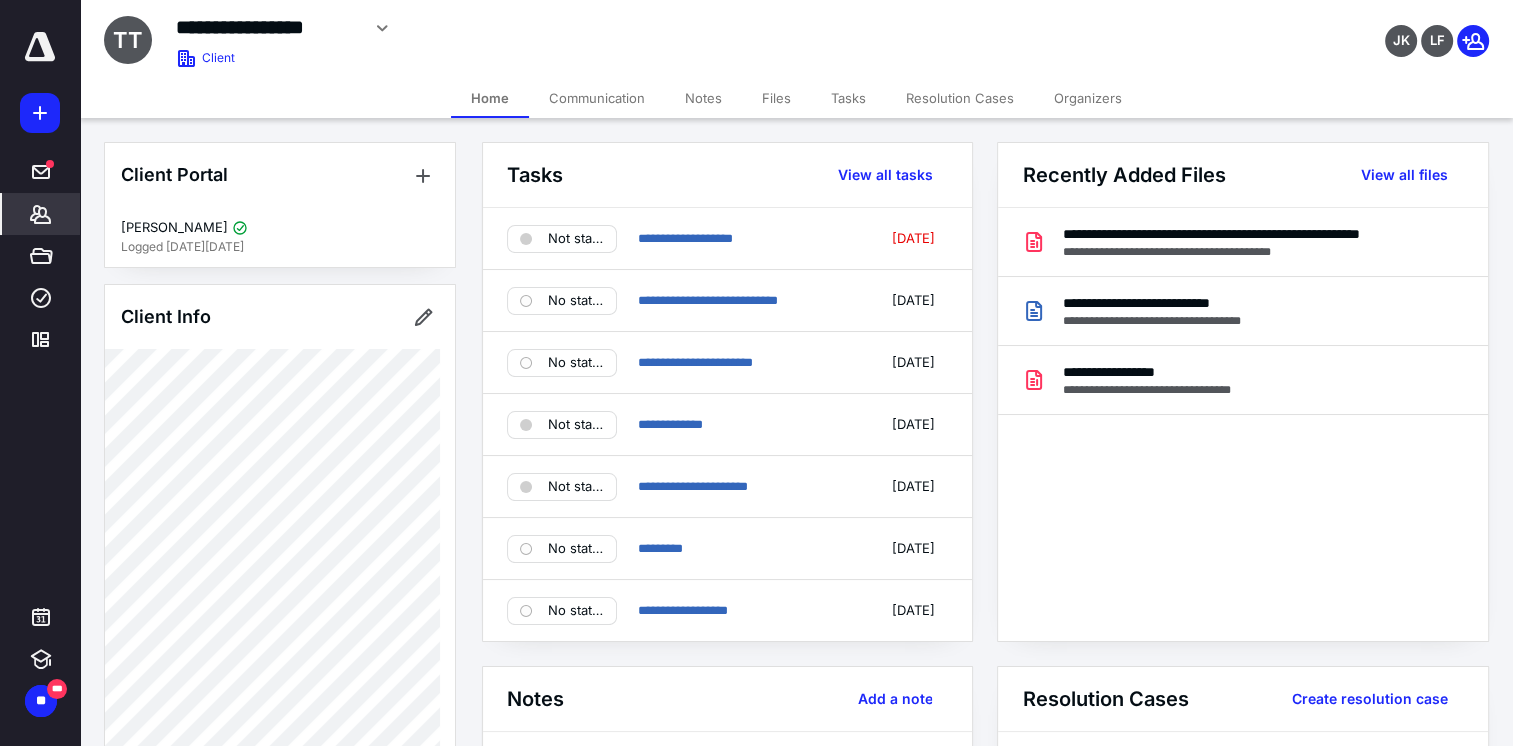 scroll, scrollTop: 0, scrollLeft: 0, axis: both 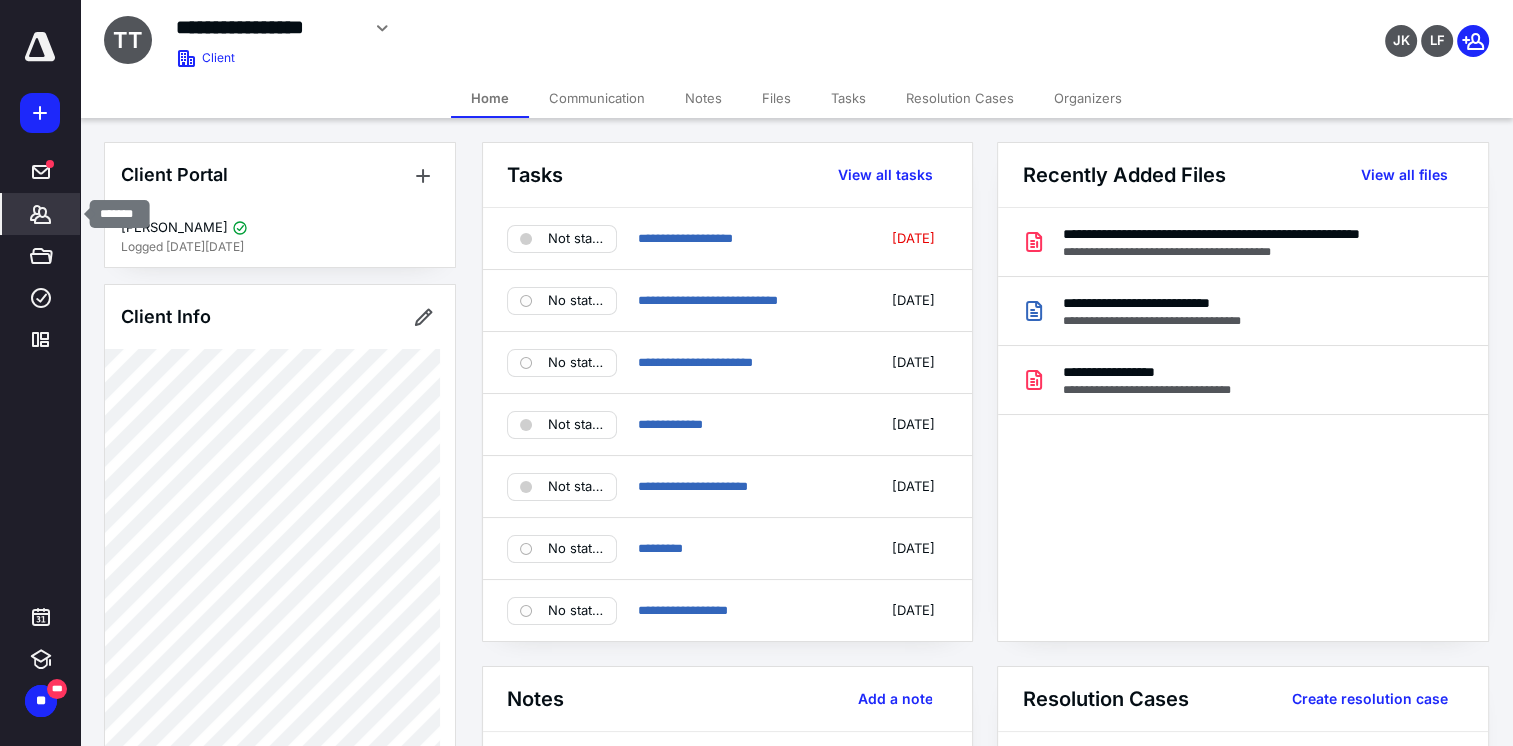 click on "*******" at bounding box center [41, 214] 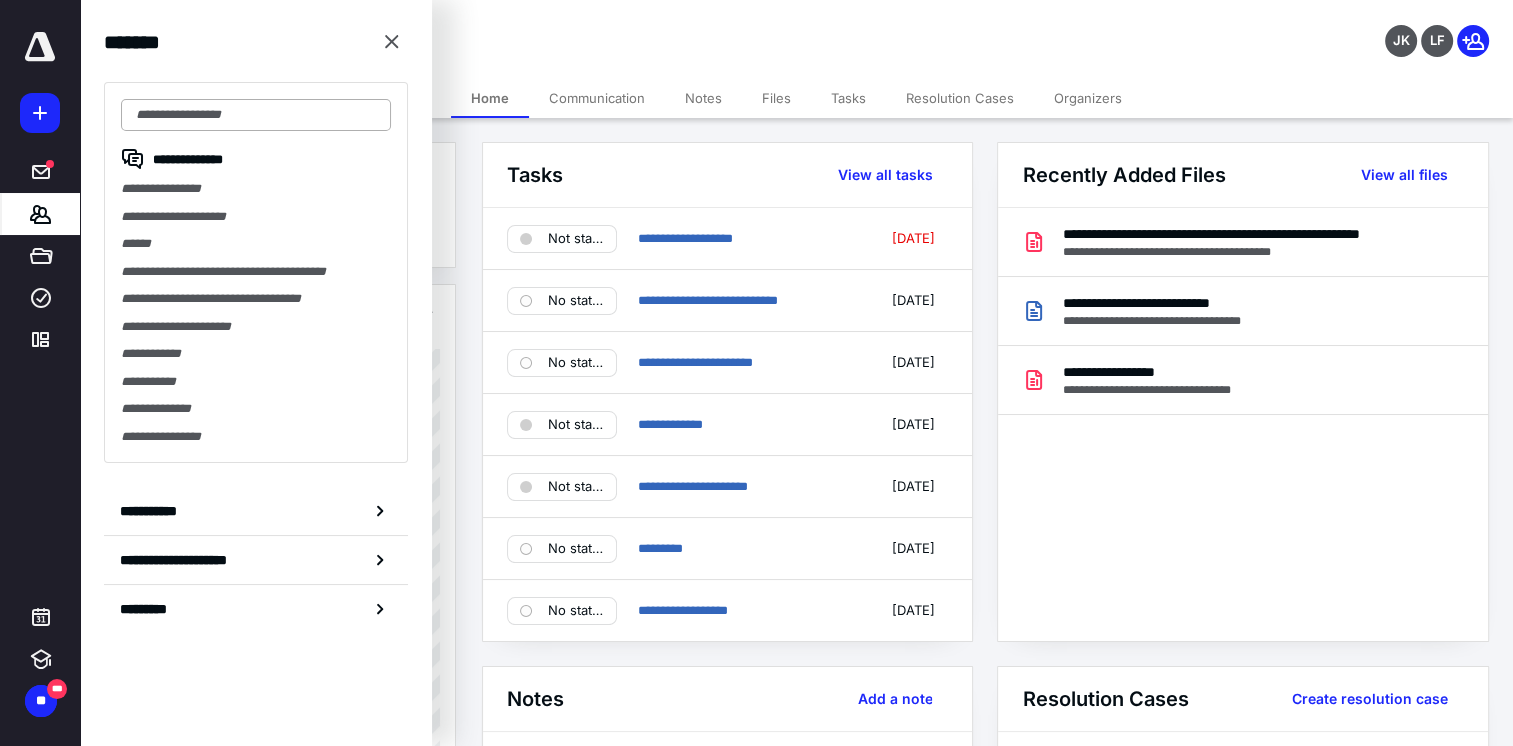 click at bounding box center (256, 115) 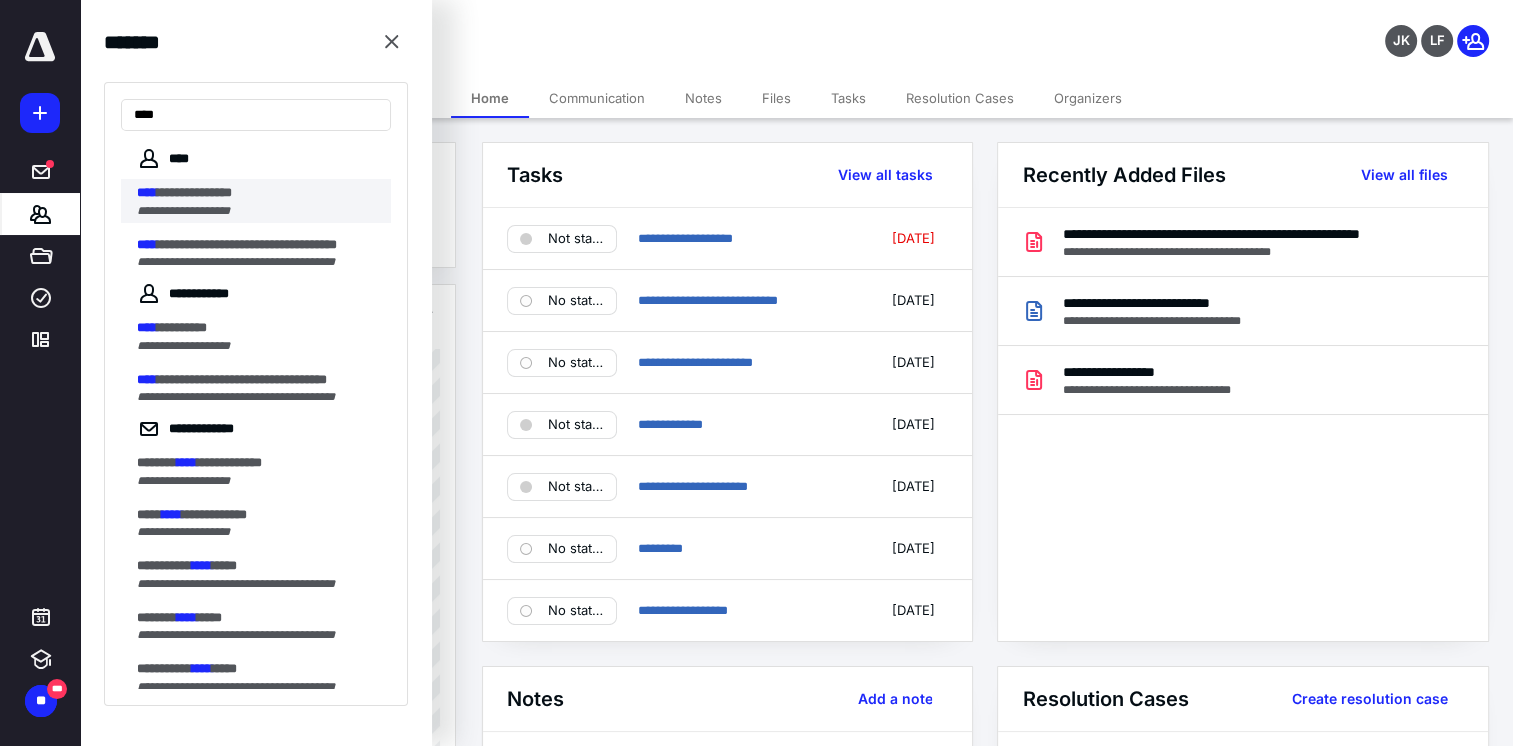 type on "****" 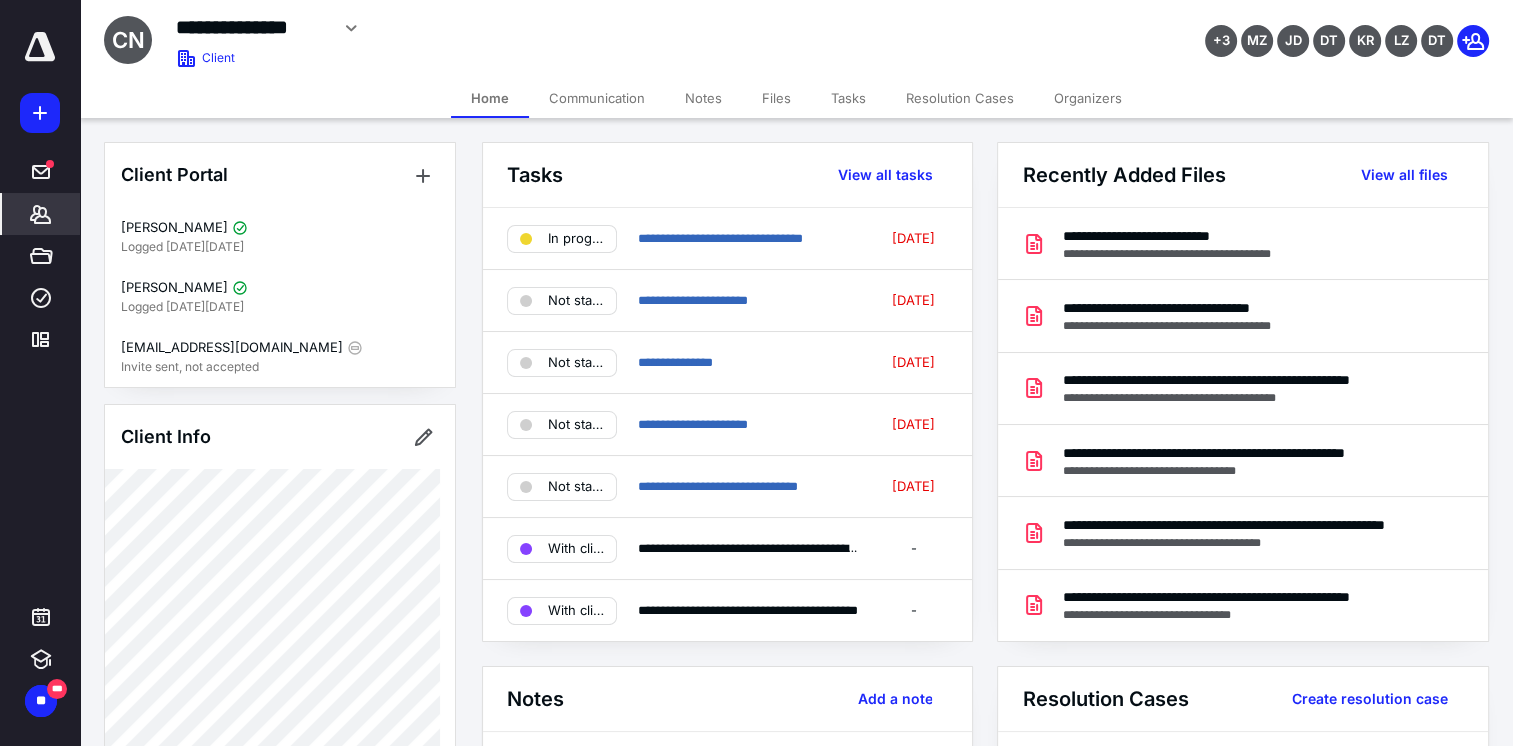 click on "Tasks" at bounding box center [848, 98] 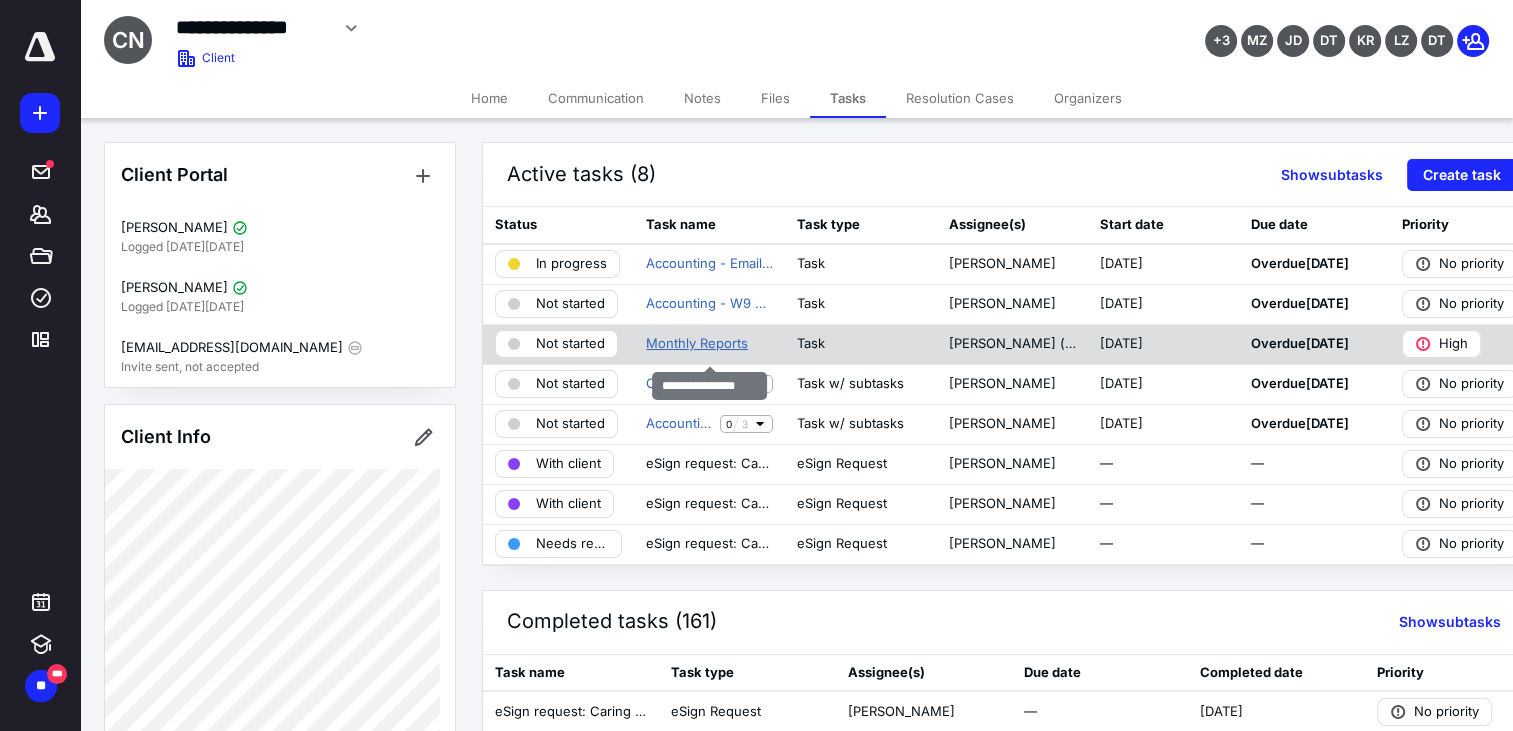 click on "Monthly Reports" at bounding box center (697, 344) 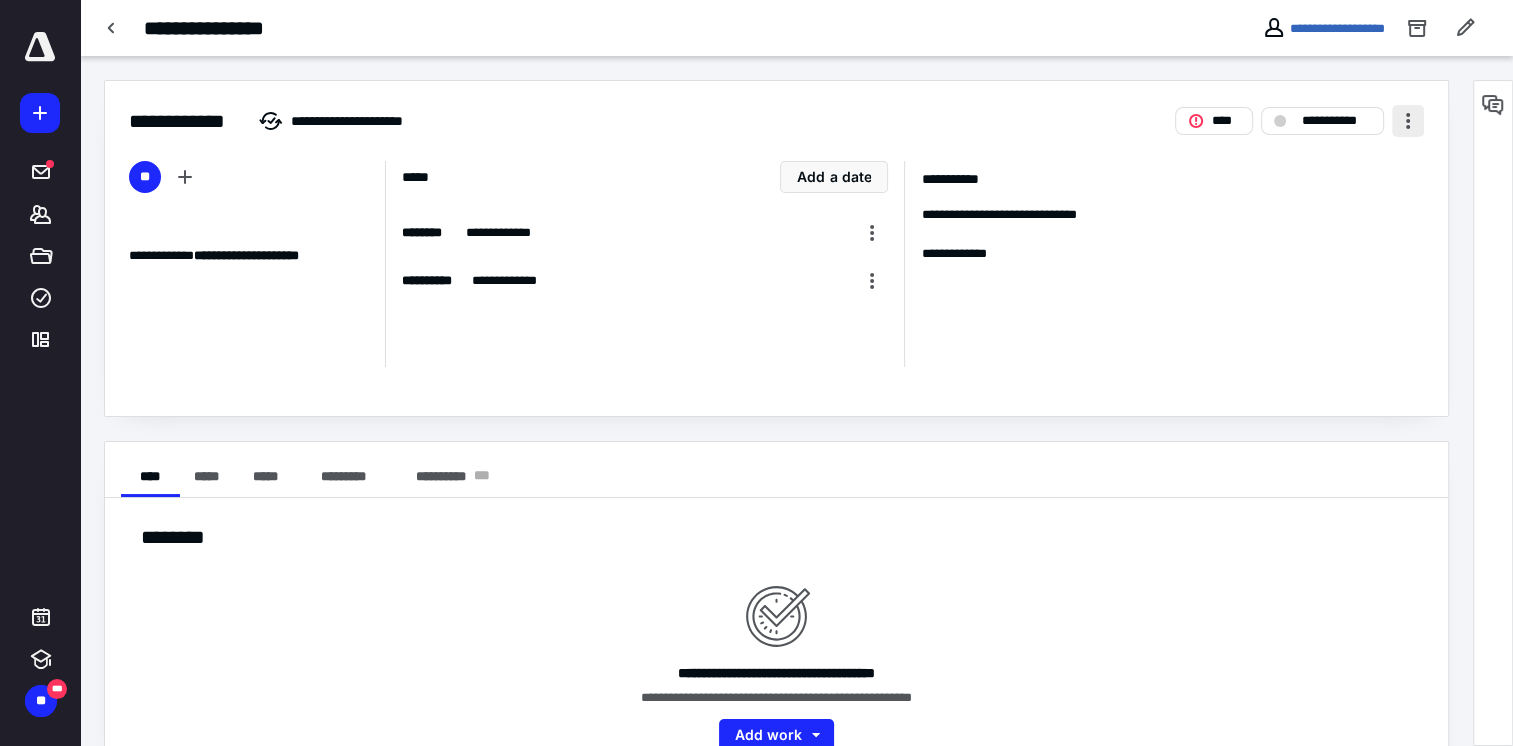 click at bounding box center [1408, 121] 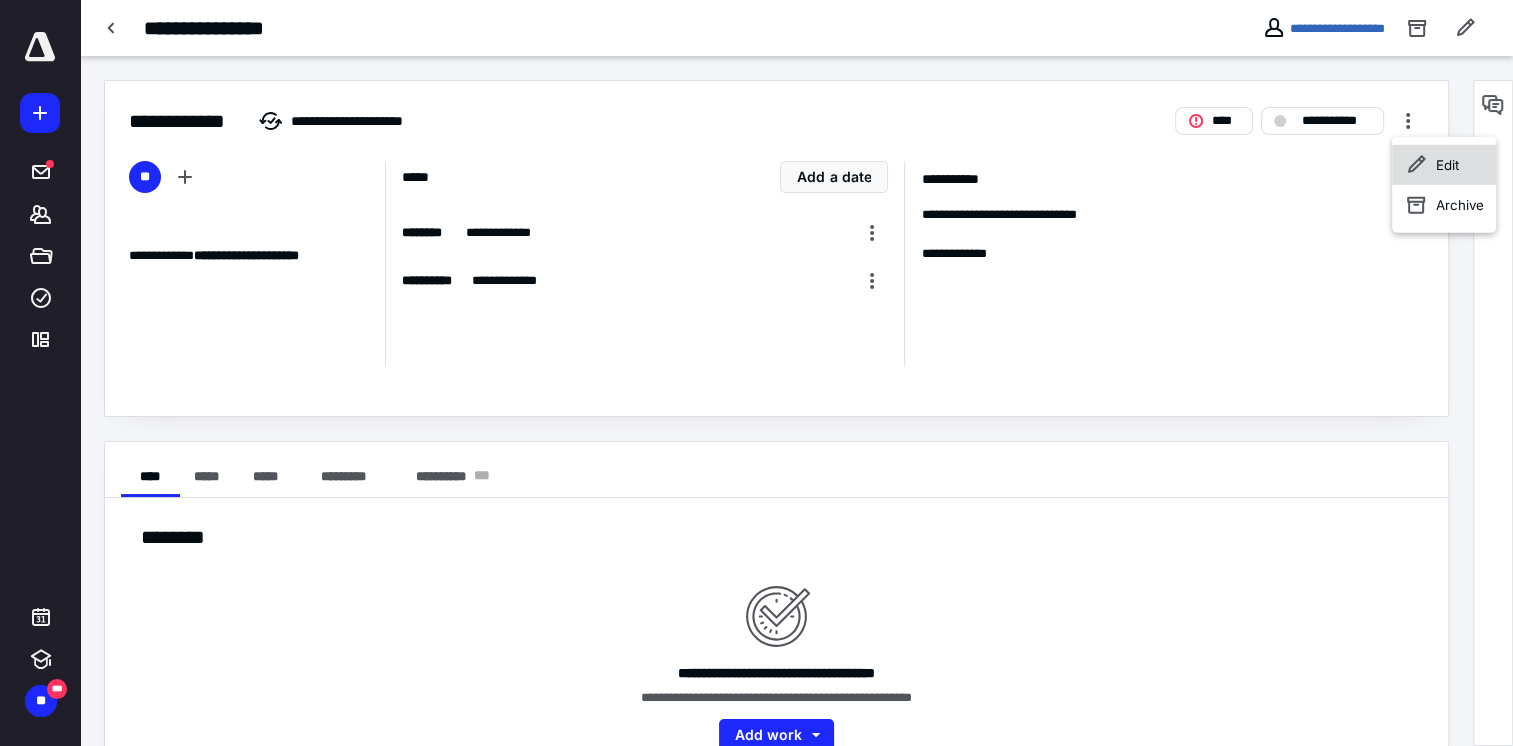 click 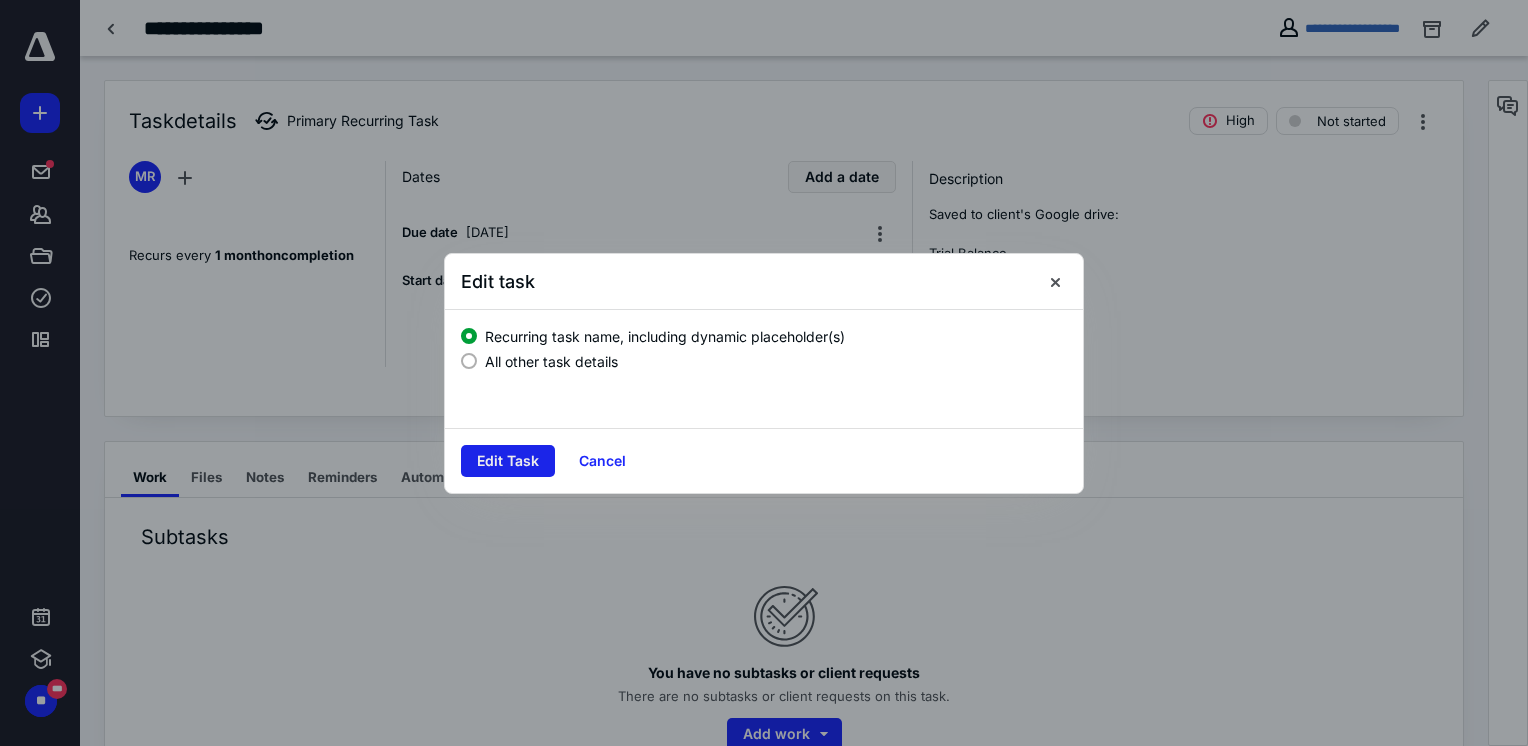 click on "Edit Task" at bounding box center [508, 461] 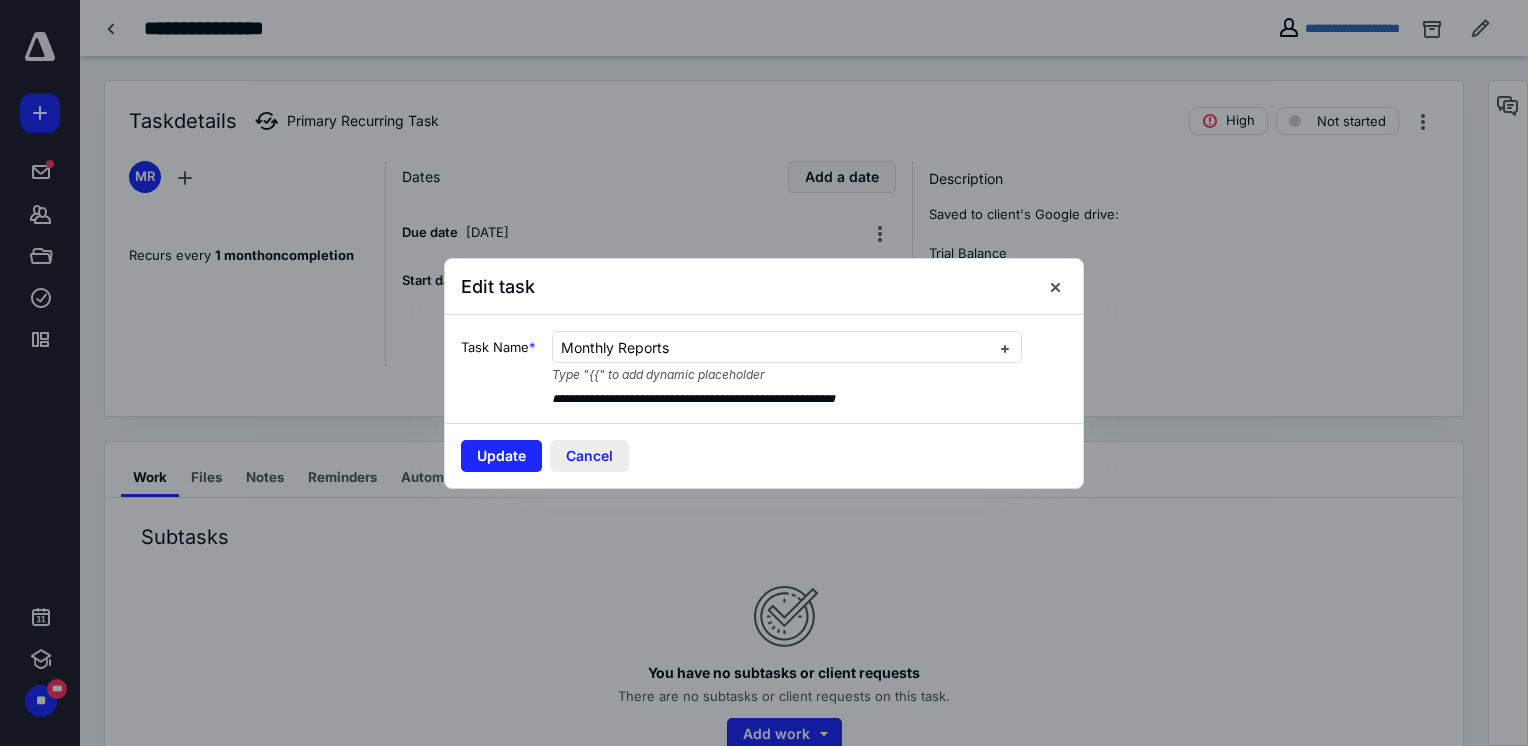click on "Cancel" at bounding box center (589, 456) 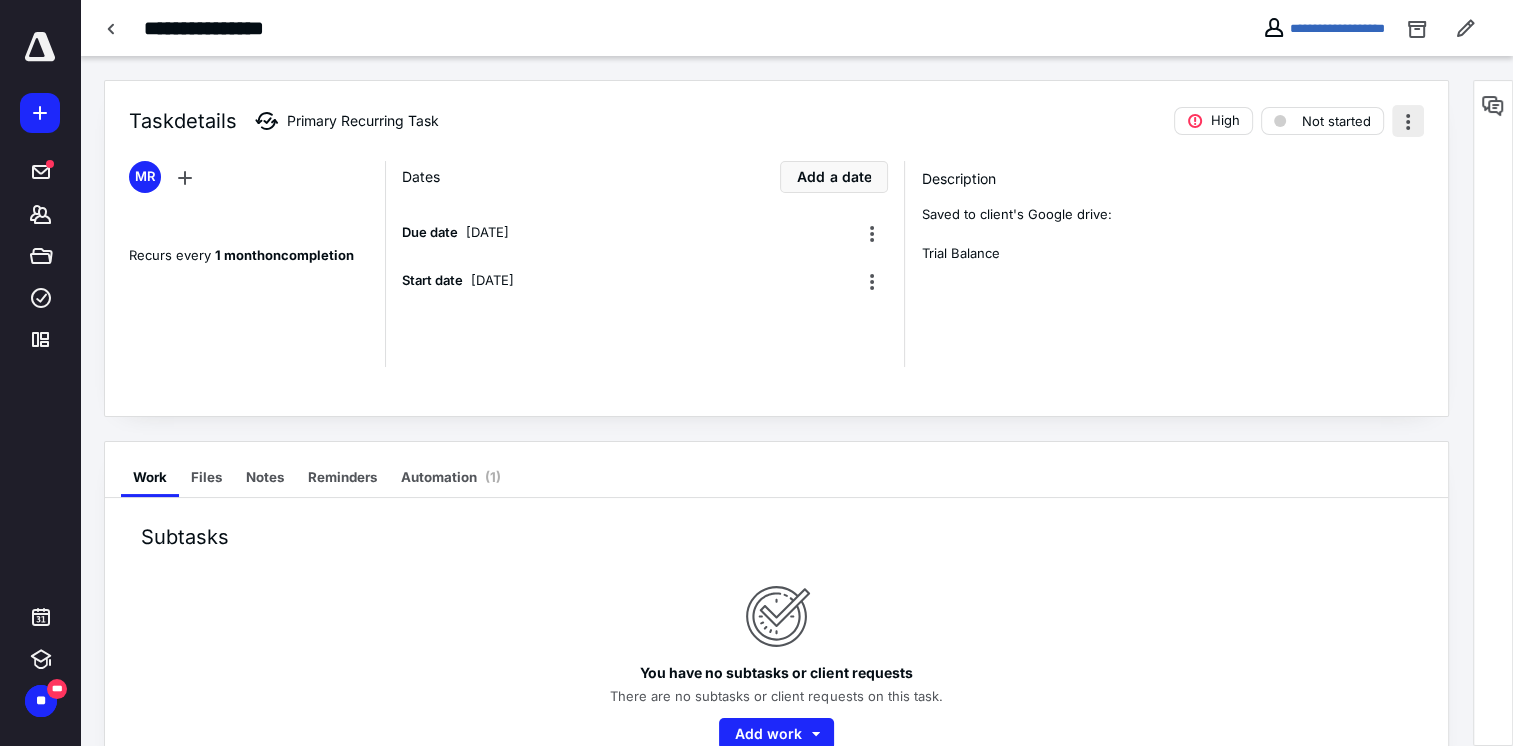 click at bounding box center (1408, 121) 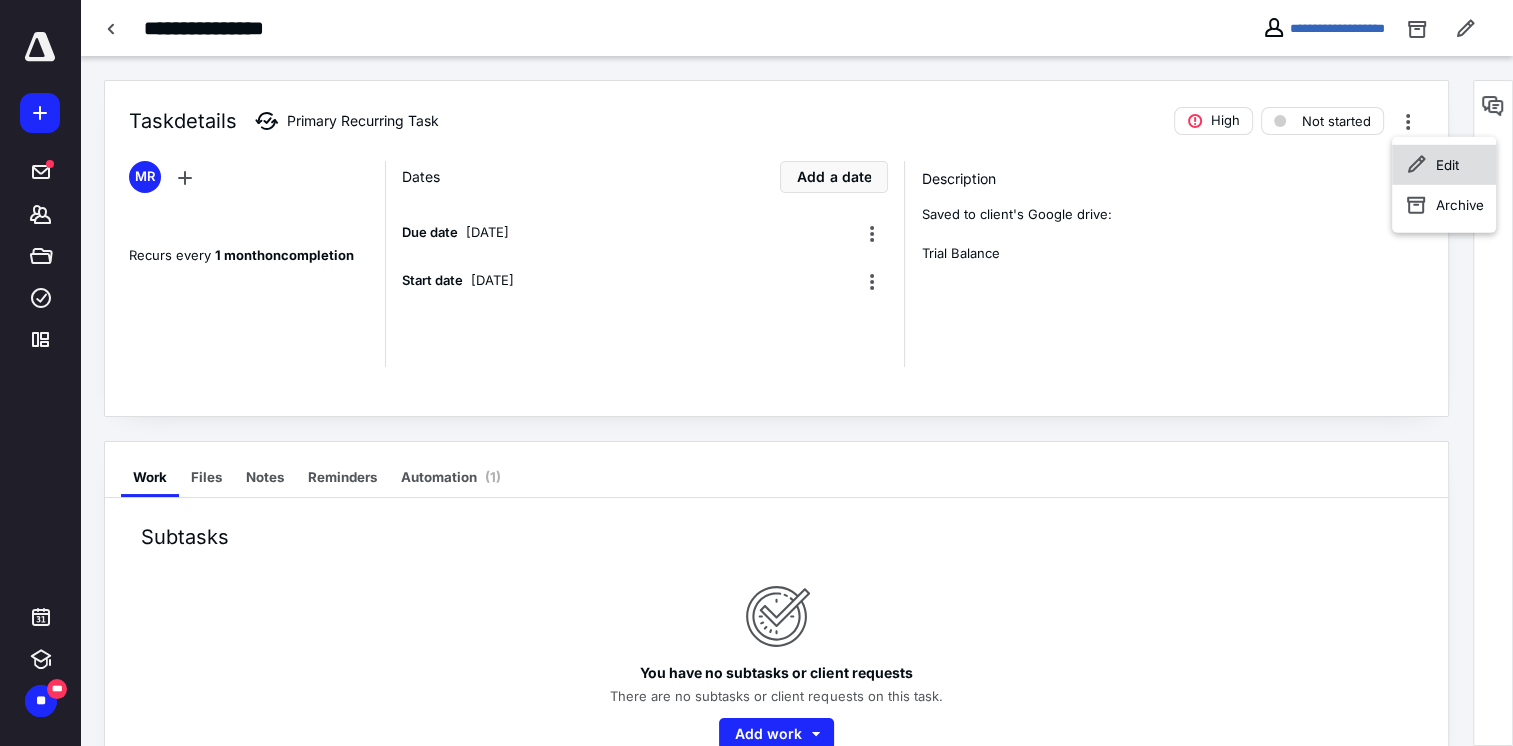 click on "Edit" at bounding box center (1444, 165) 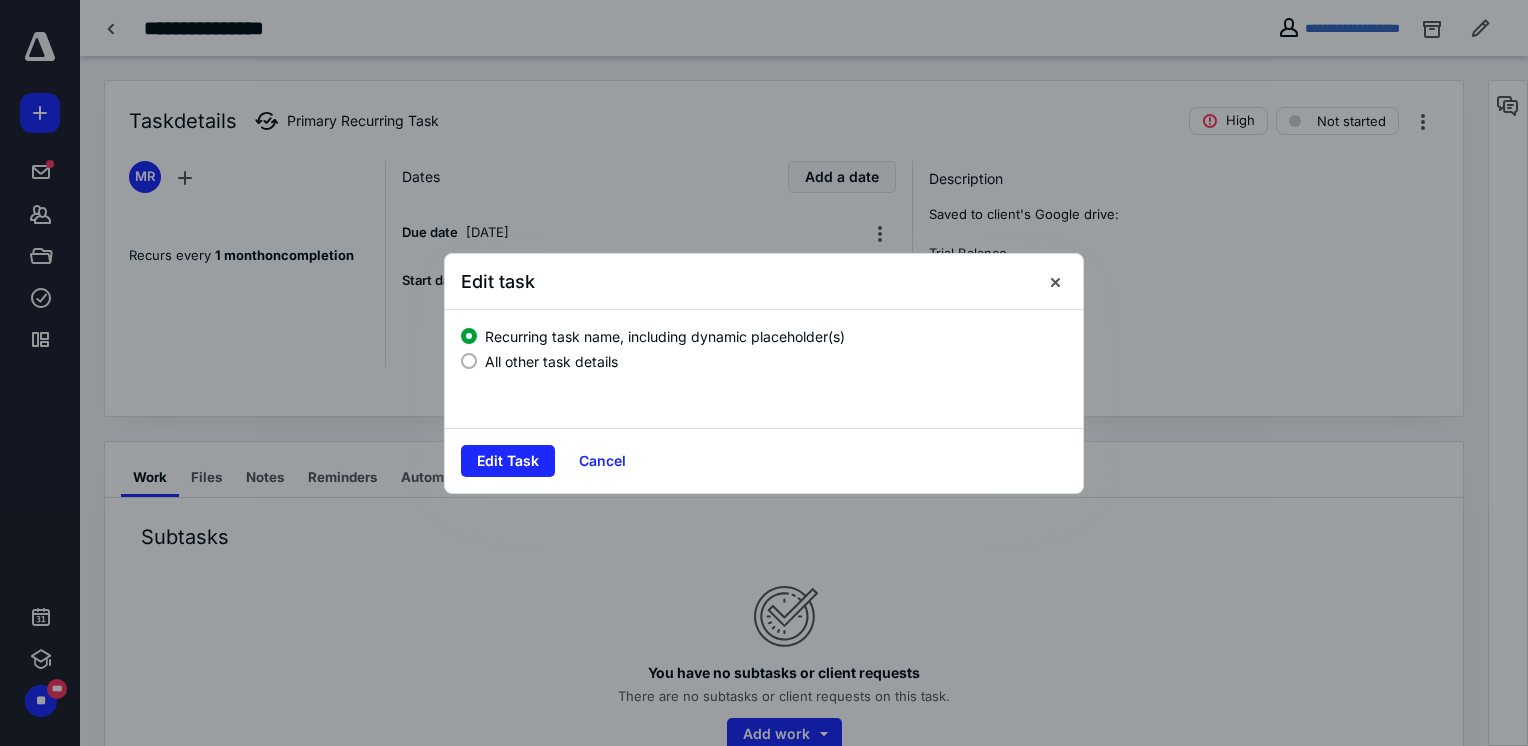 click at bounding box center (469, 361) 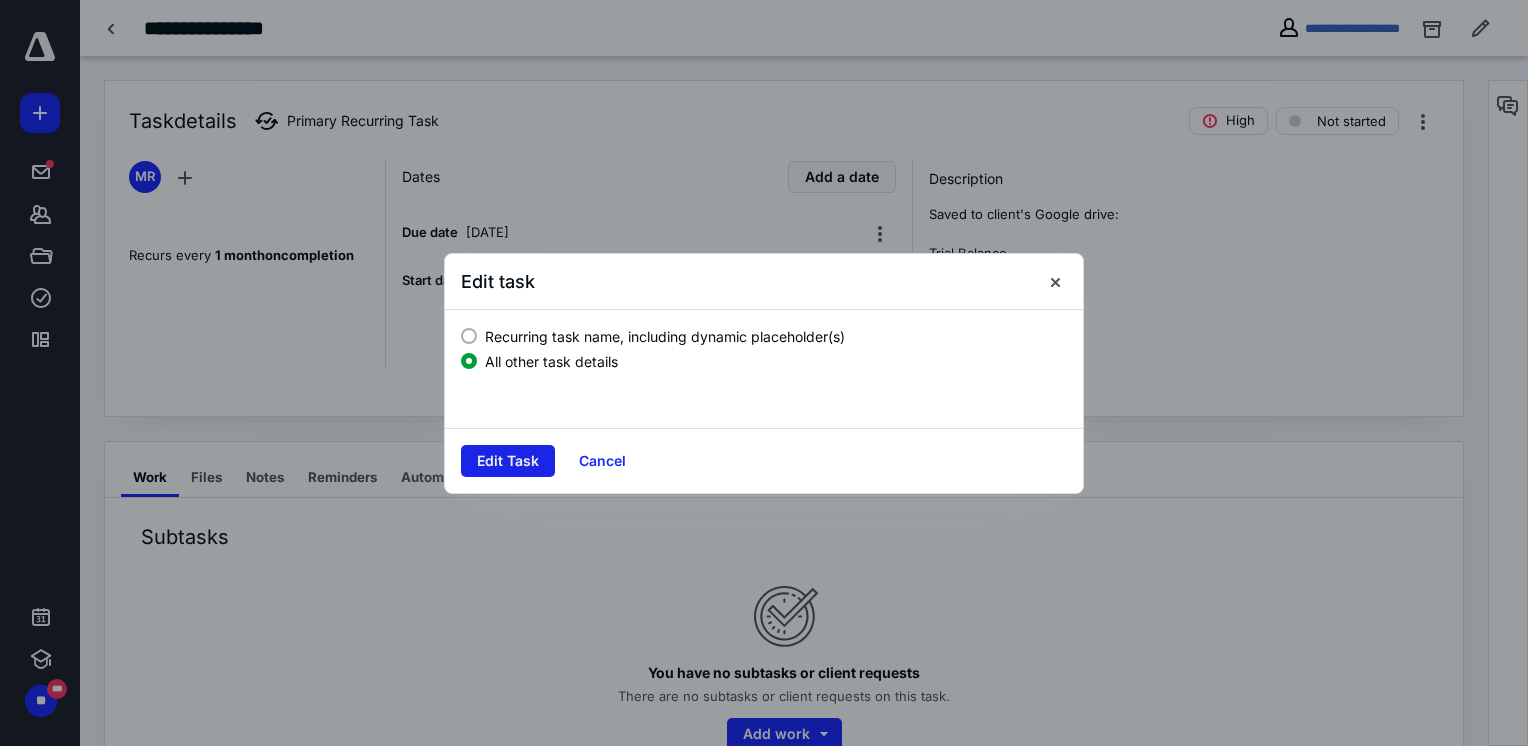 click on "Edit Task" at bounding box center (508, 461) 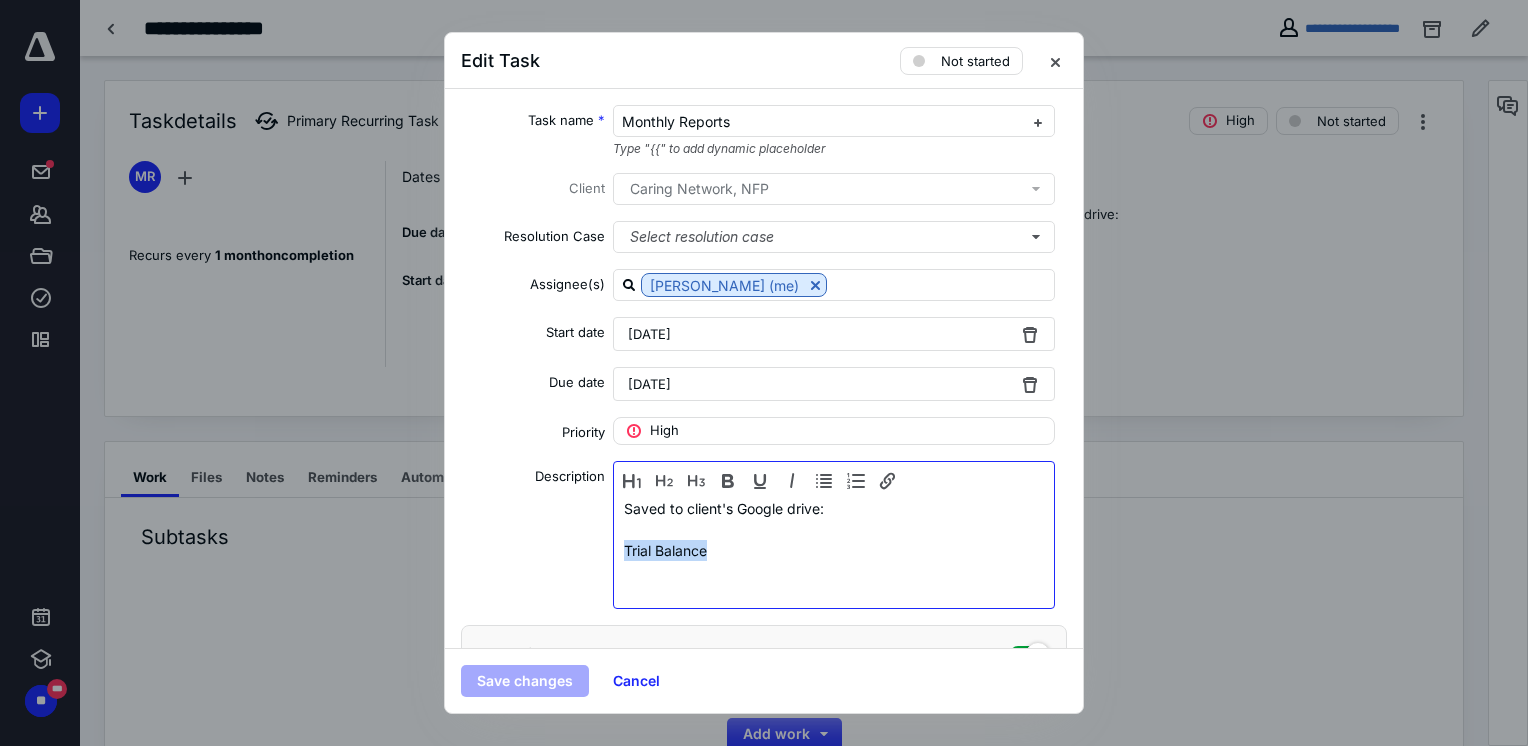 drag, startPoint x: 732, startPoint y: 558, endPoint x: 593, endPoint y: 553, distance: 139.0899 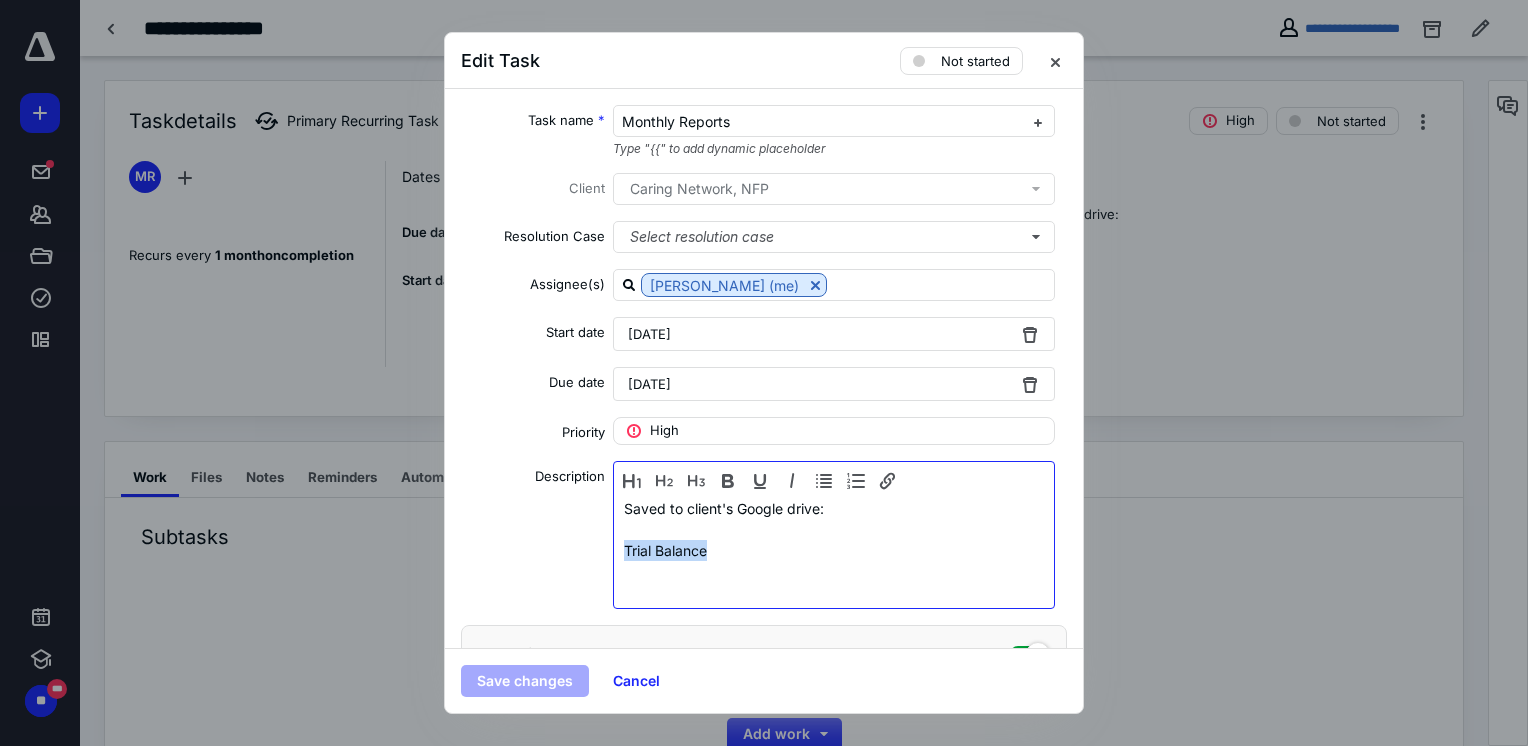 type 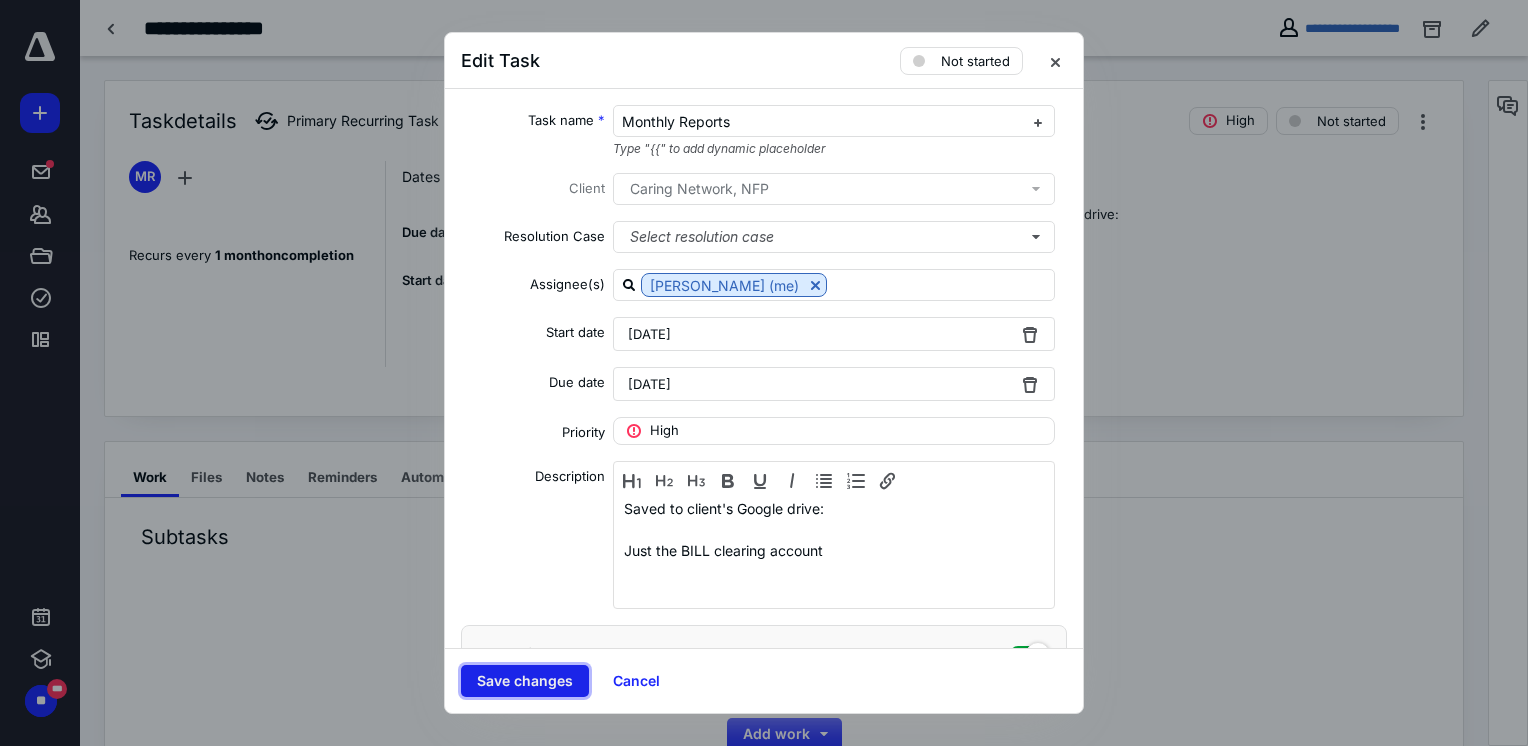 click on "Save changes" at bounding box center [525, 681] 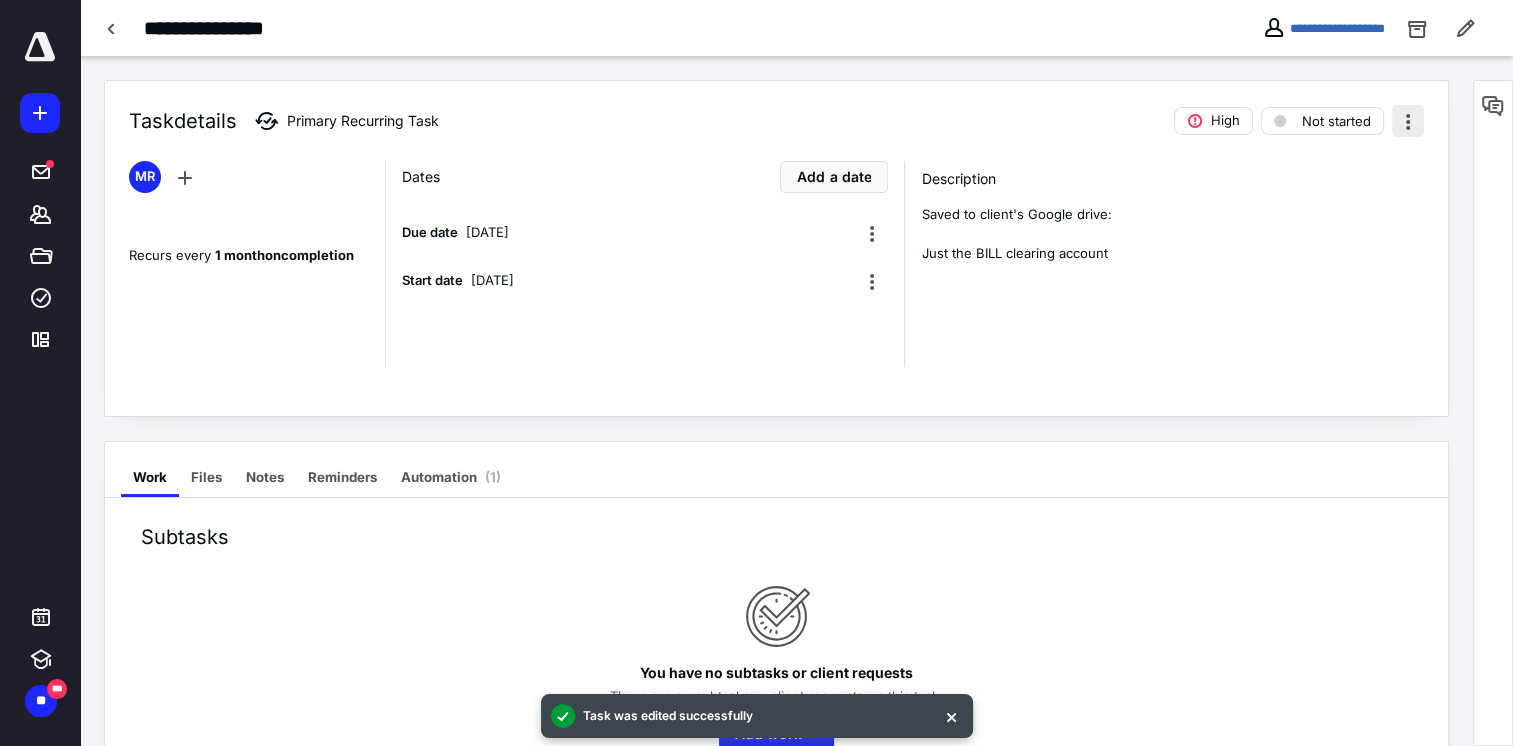 click at bounding box center [1408, 121] 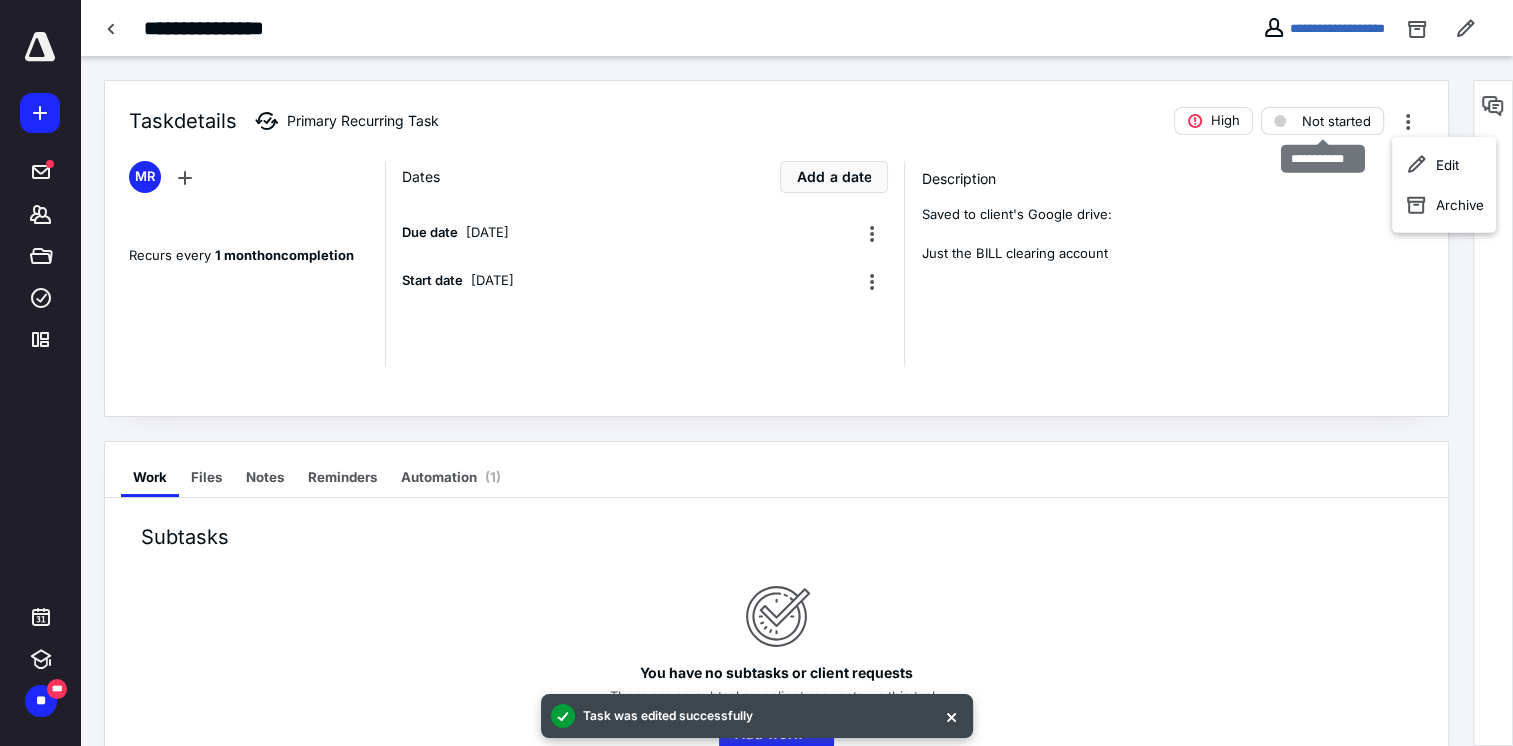 click on "Not started" at bounding box center [1336, 121] 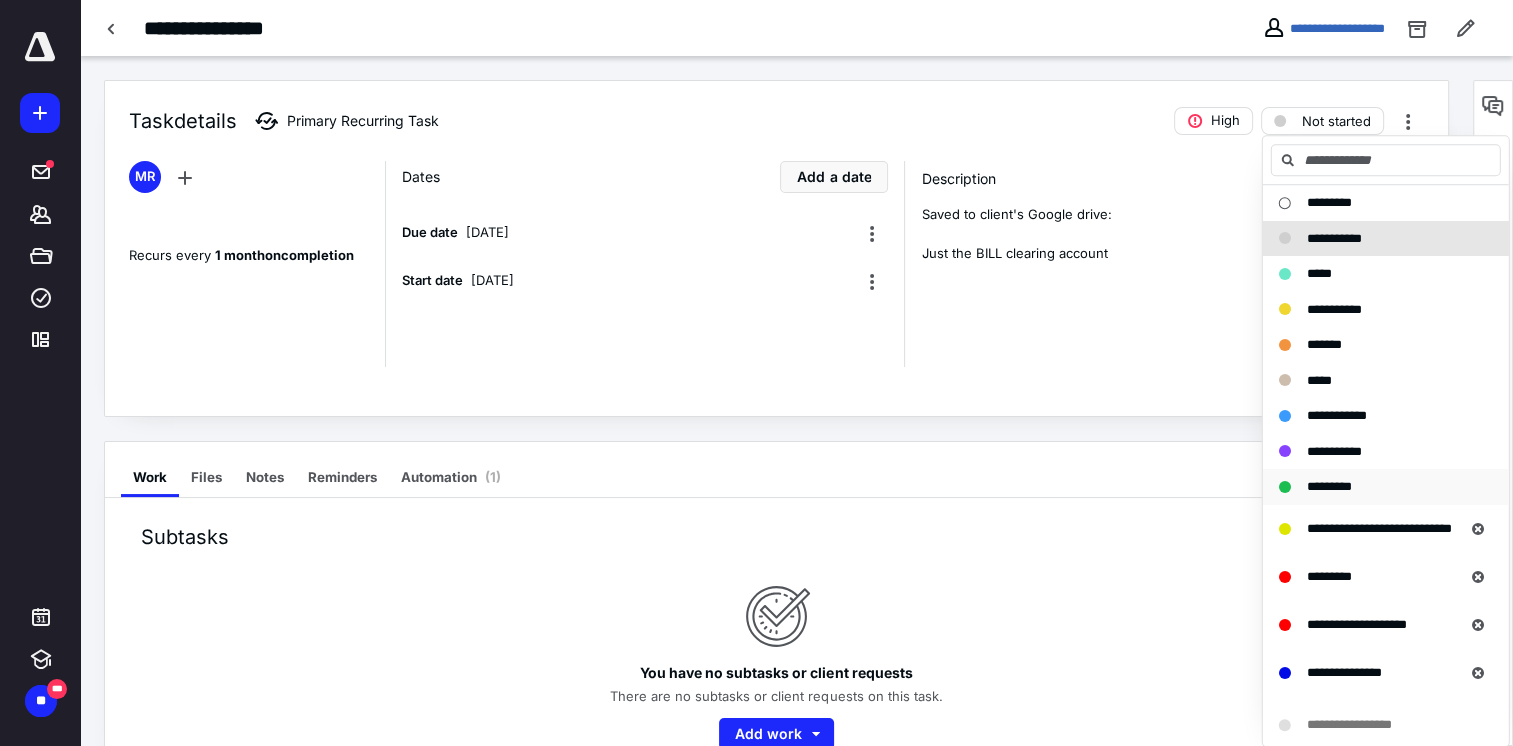 click on "*********" at bounding box center (1329, 486) 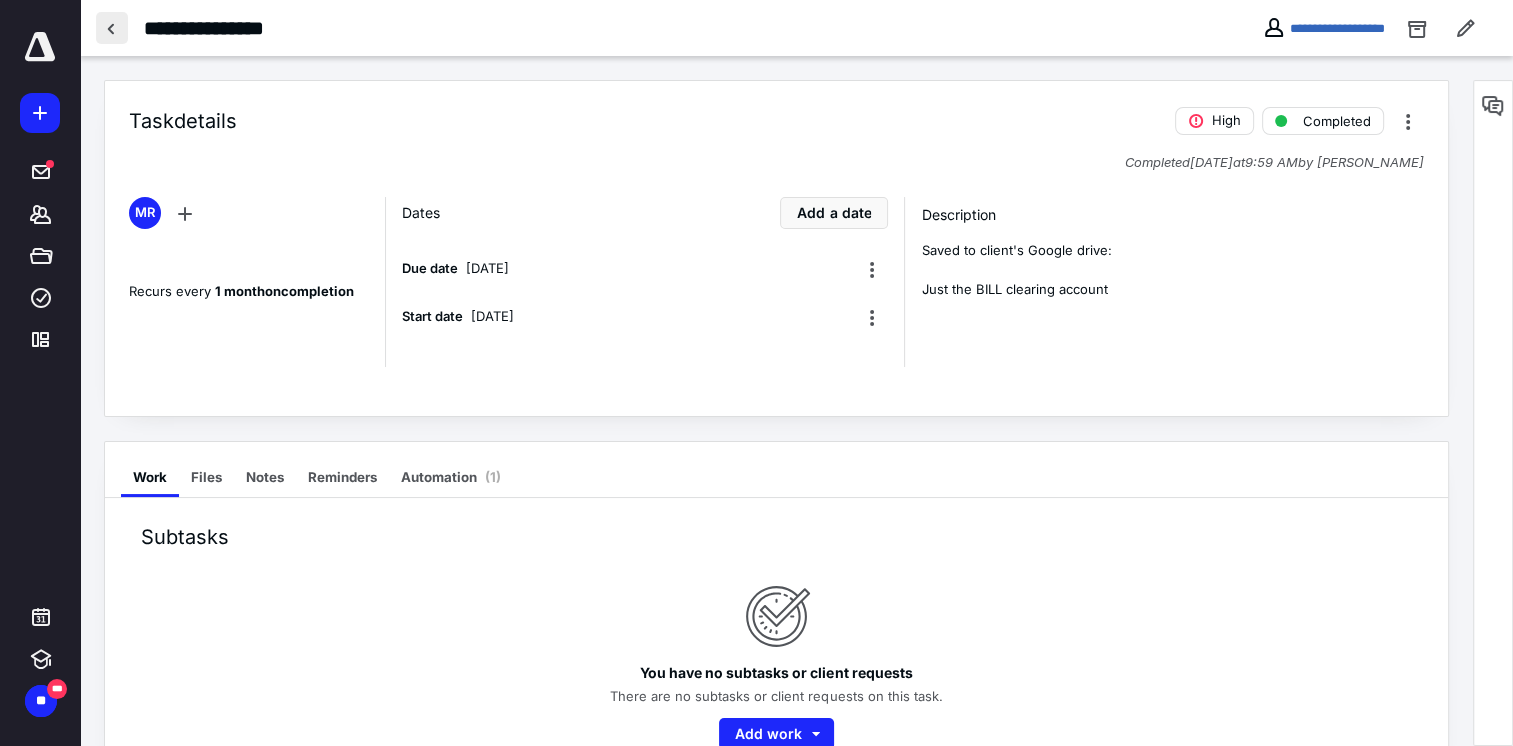 click at bounding box center [112, 28] 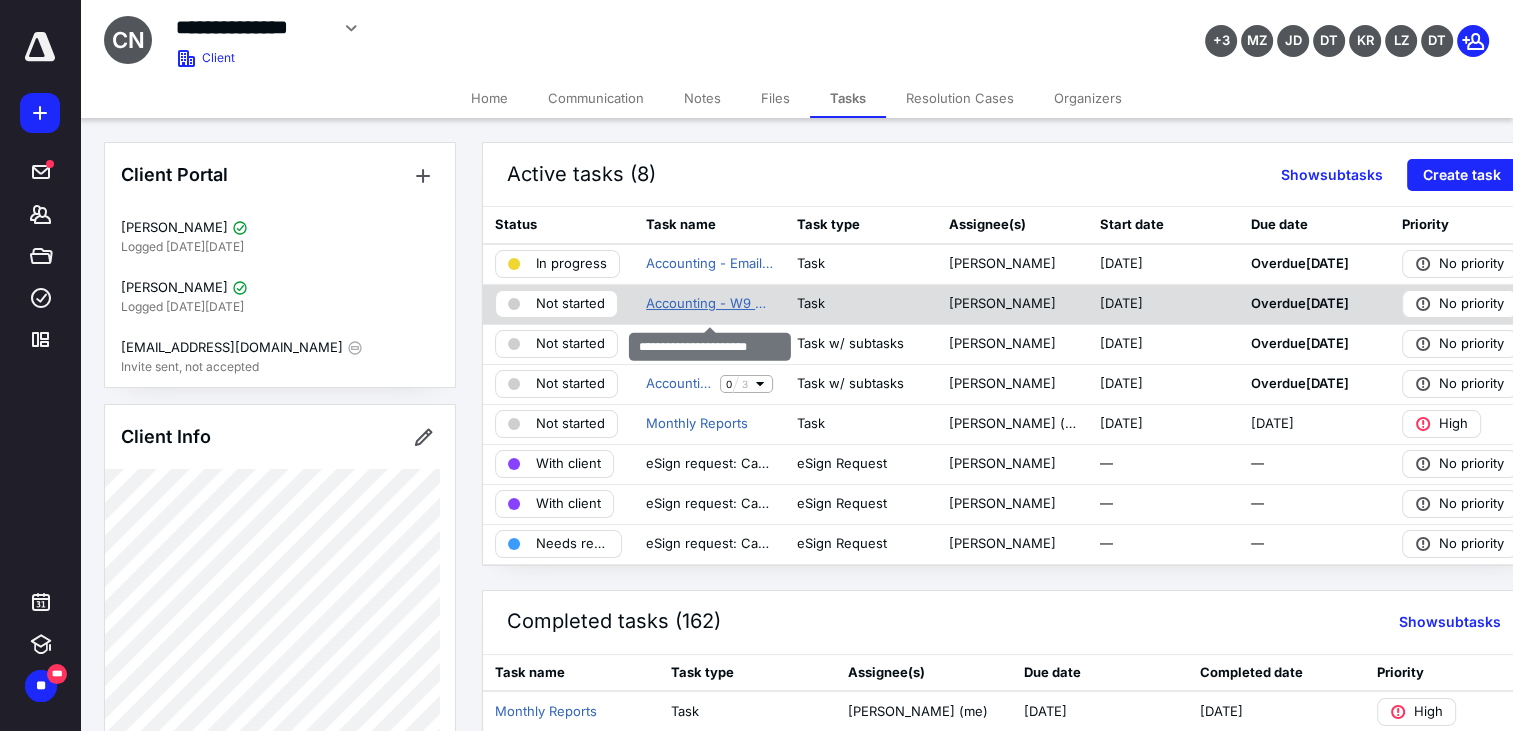click on "Accounting - W9 Review" at bounding box center [709, 304] 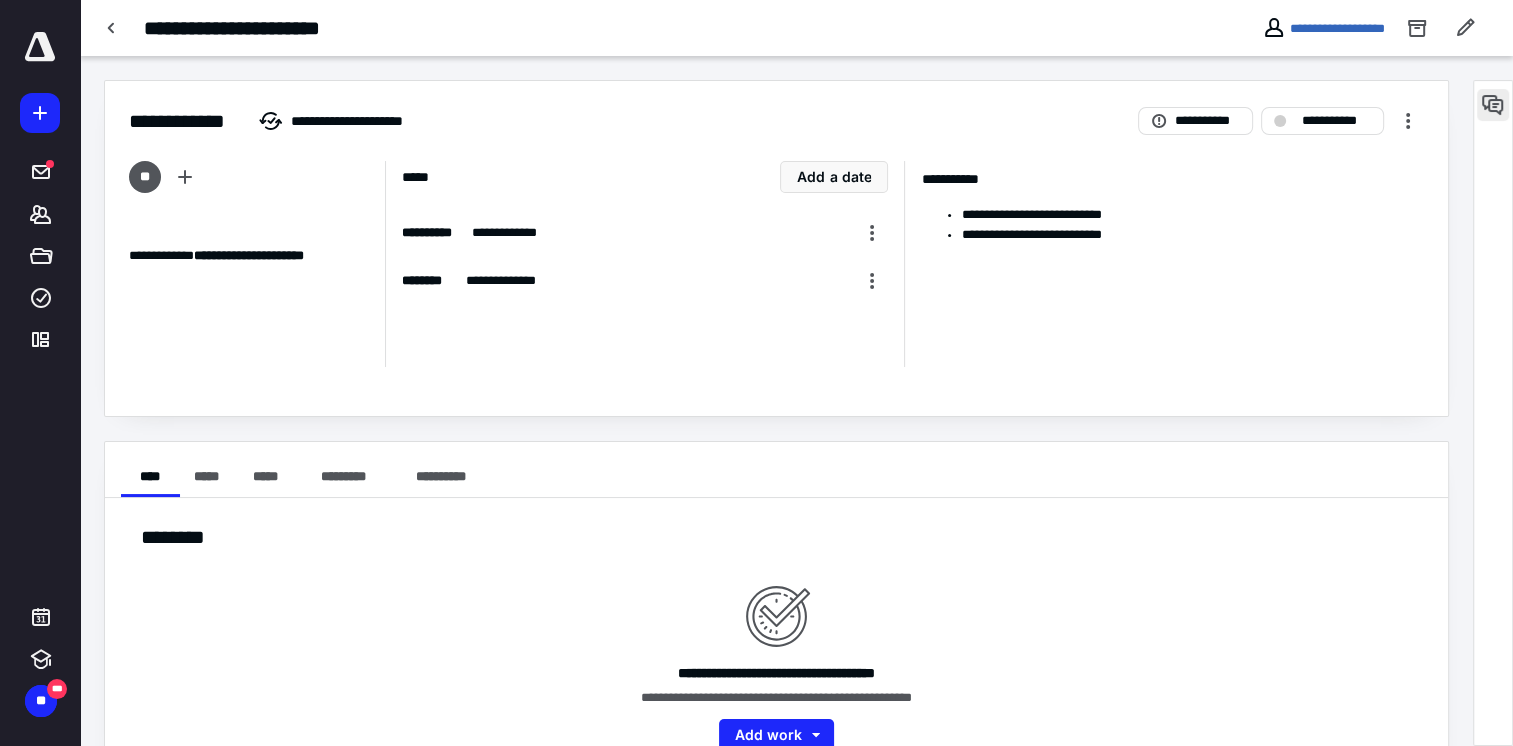 click at bounding box center (1493, 105) 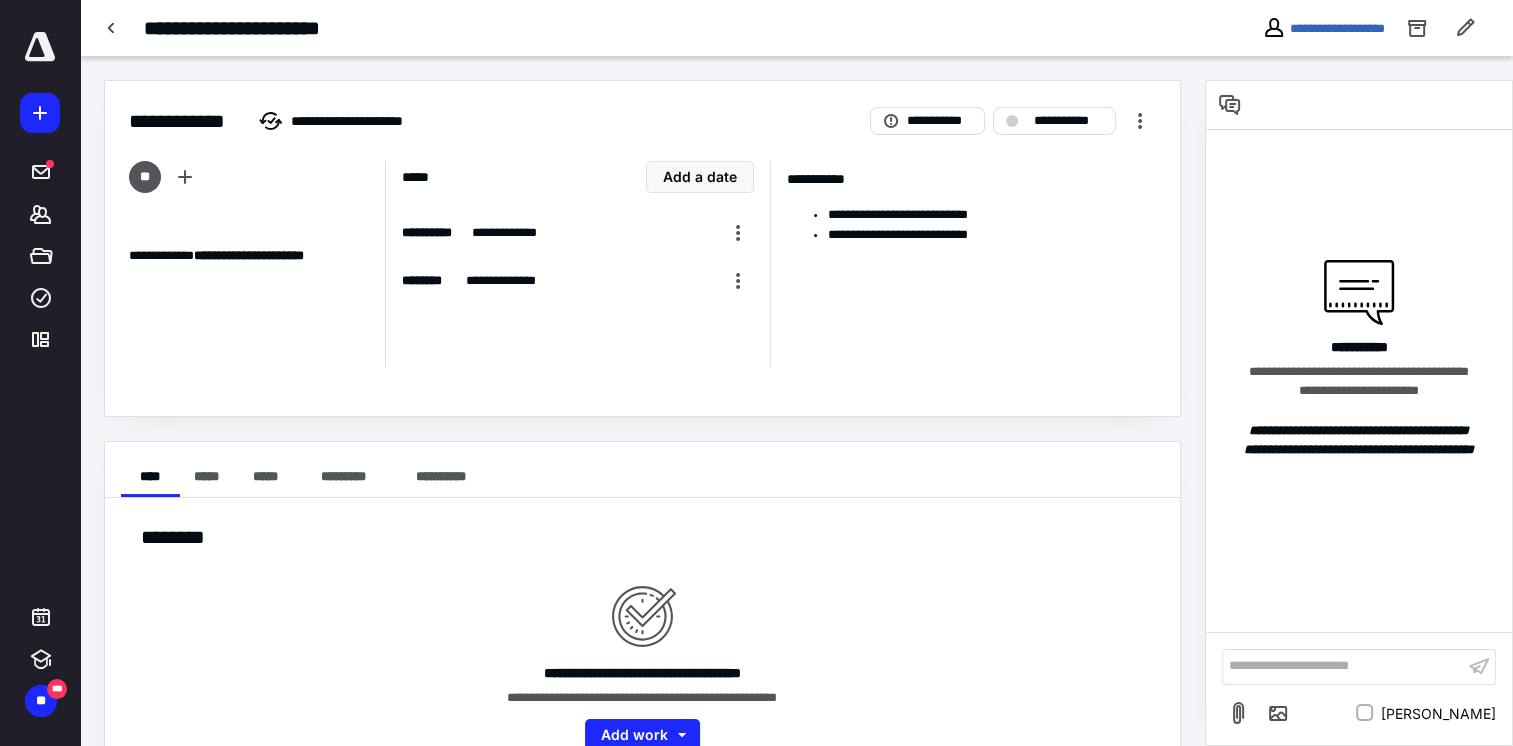 click on "**********" at bounding box center [1343, 666] 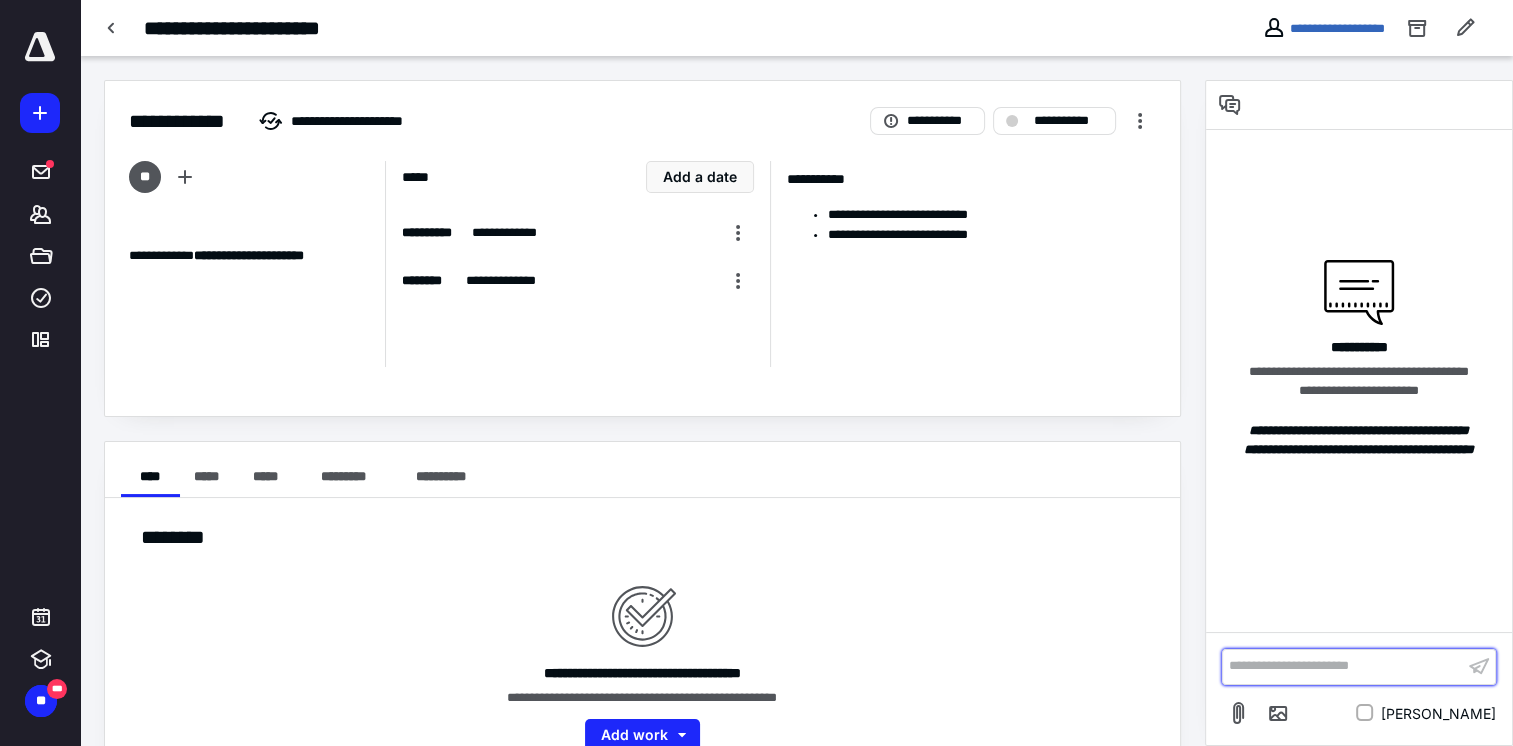 click on "**********" at bounding box center [1343, 666] 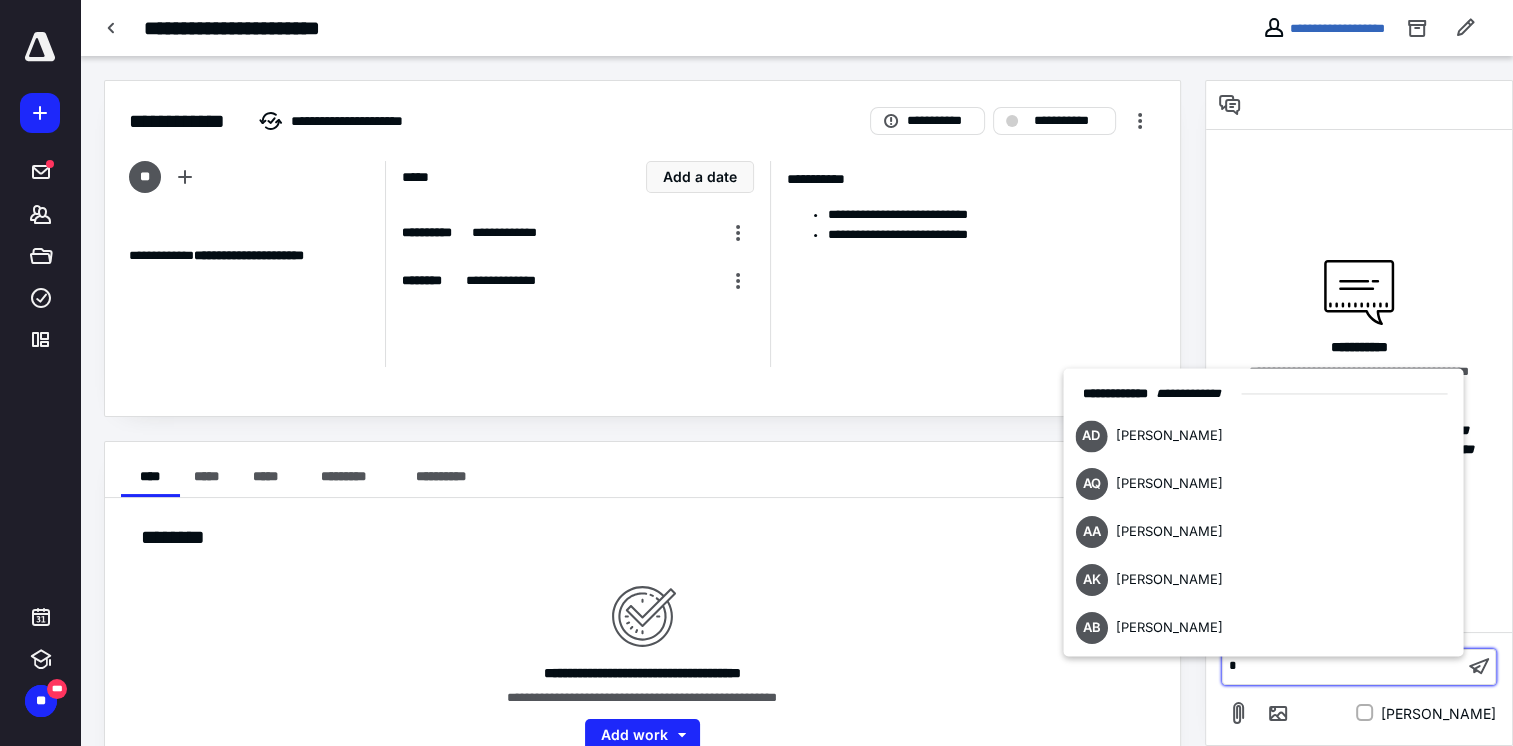 type 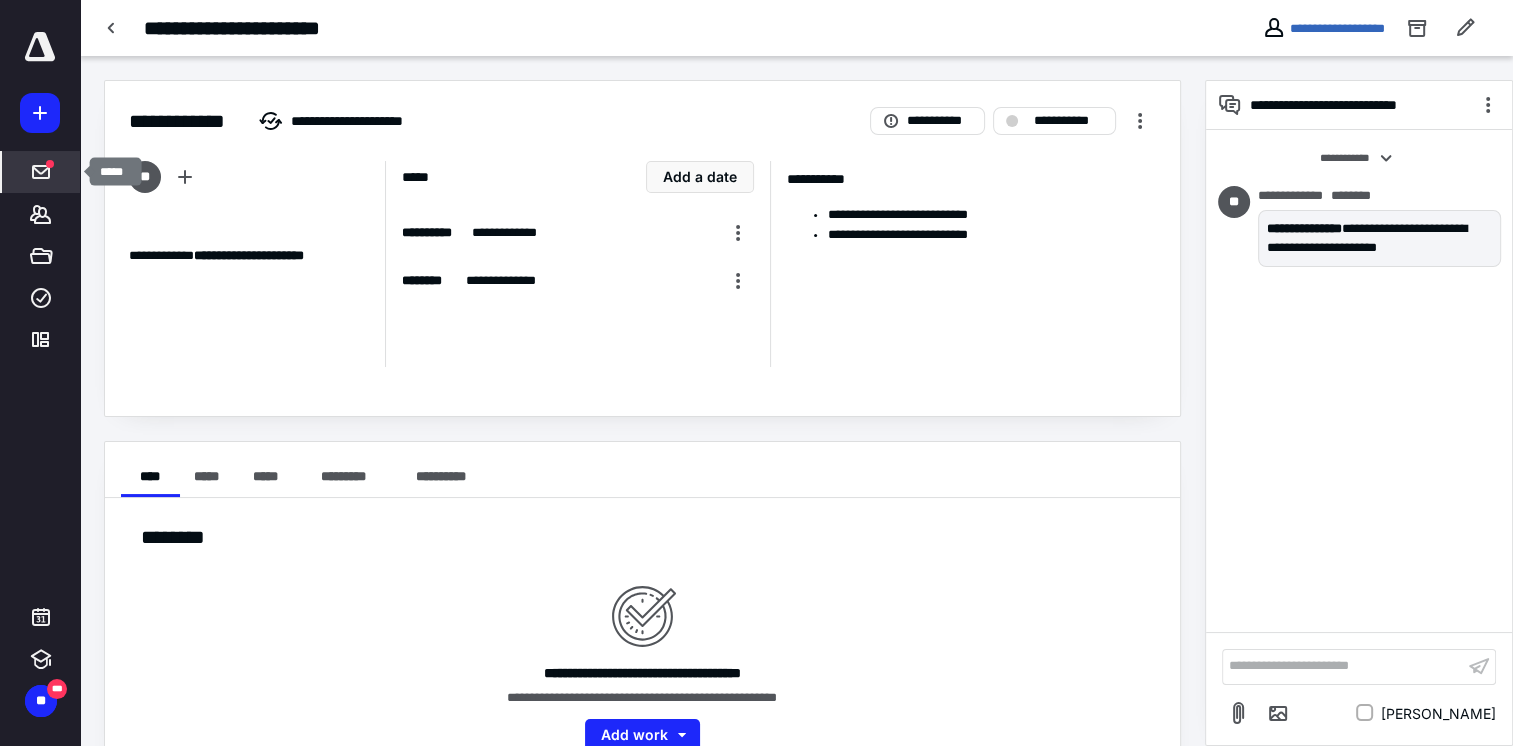 click at bounding box center [41, 172] 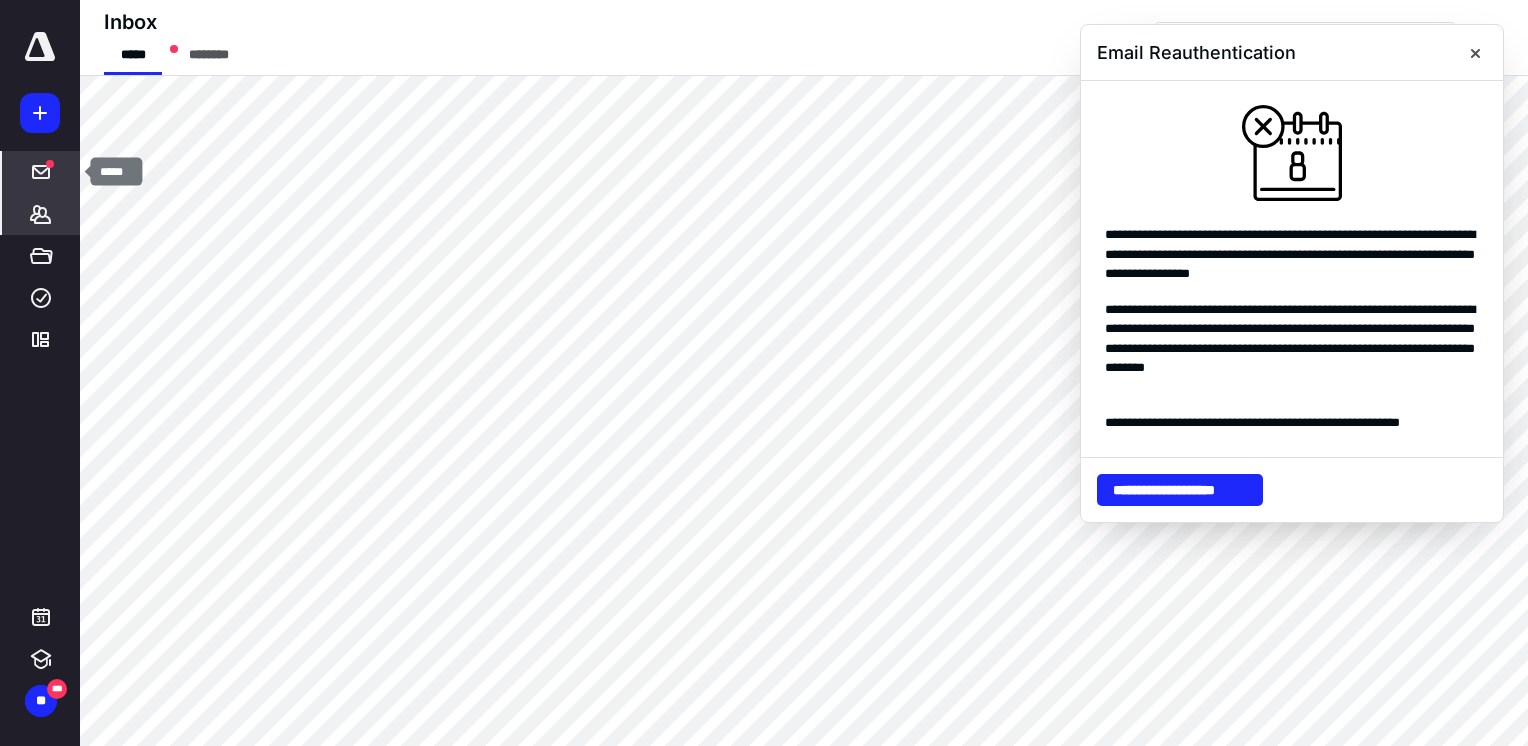 click on "*******" at bounding box center (41, 214) 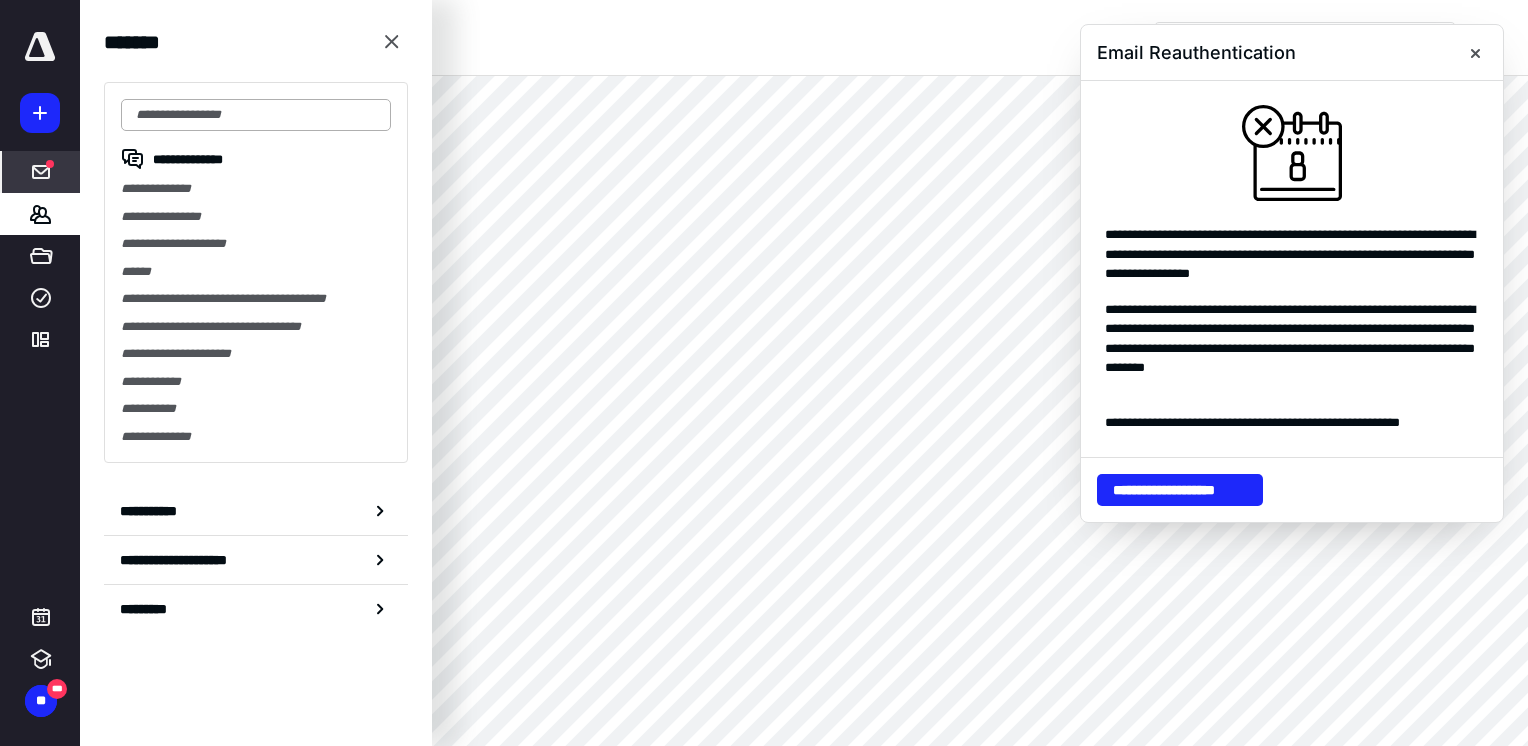 click at bounding box center [256, 115] 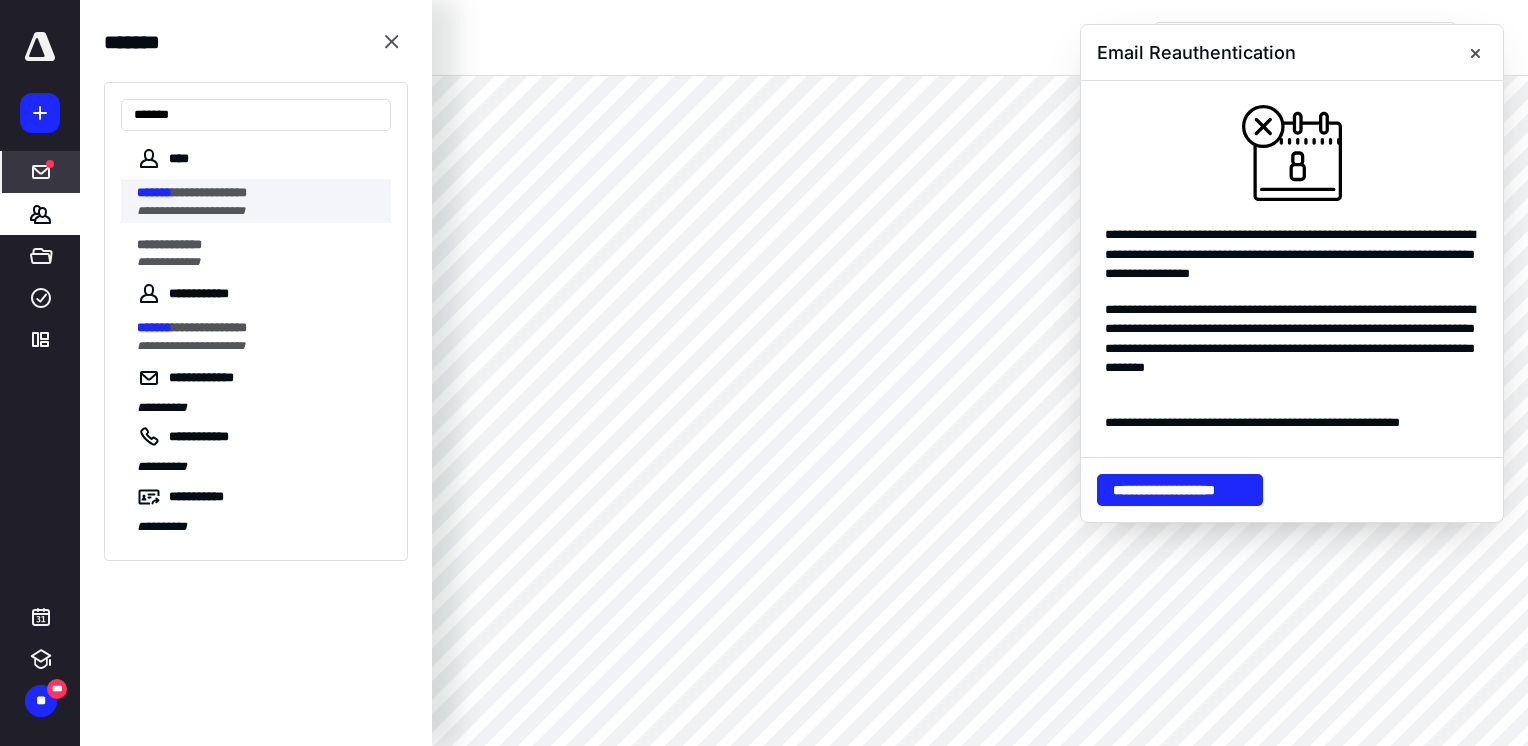type on "*******" 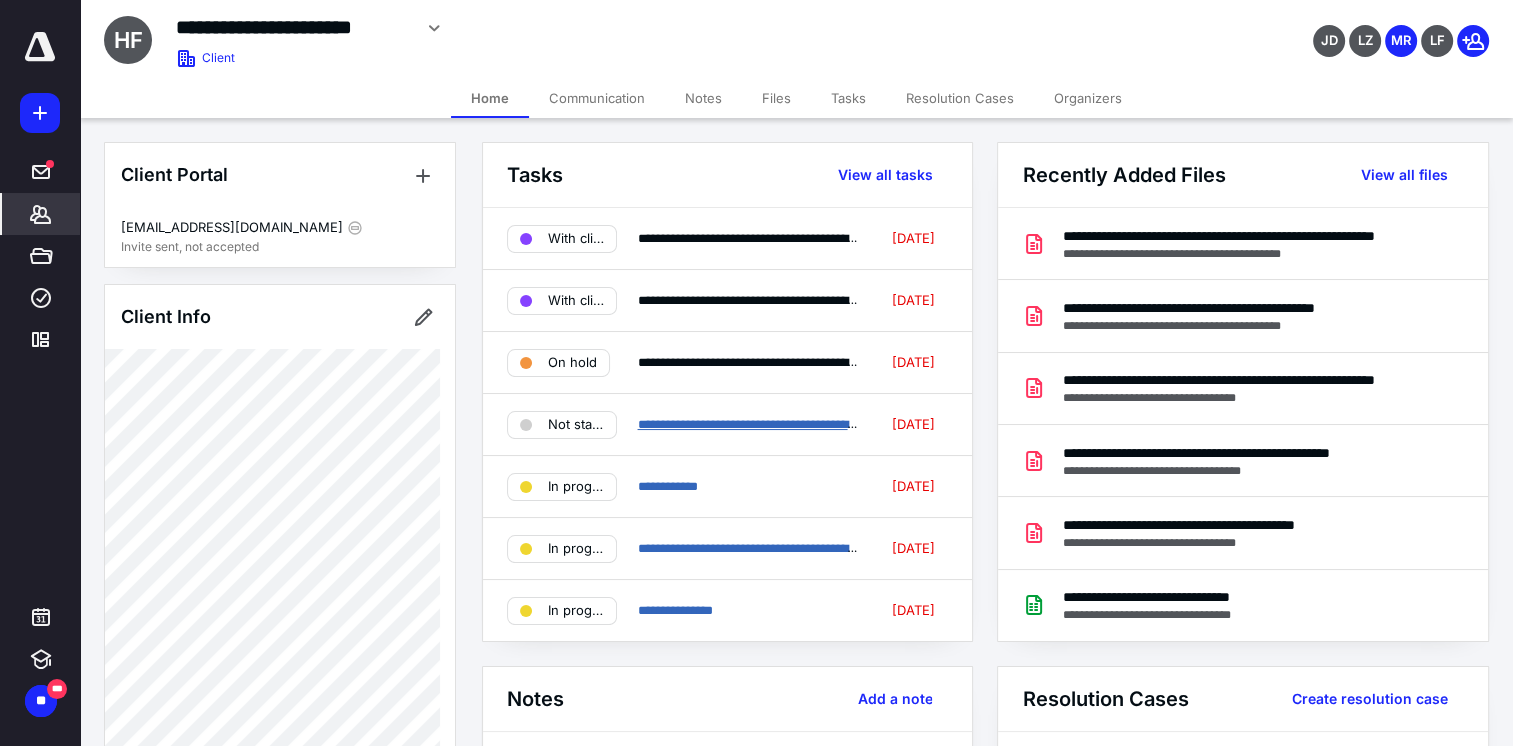 click on "**********" at bounding box center (767, 424) 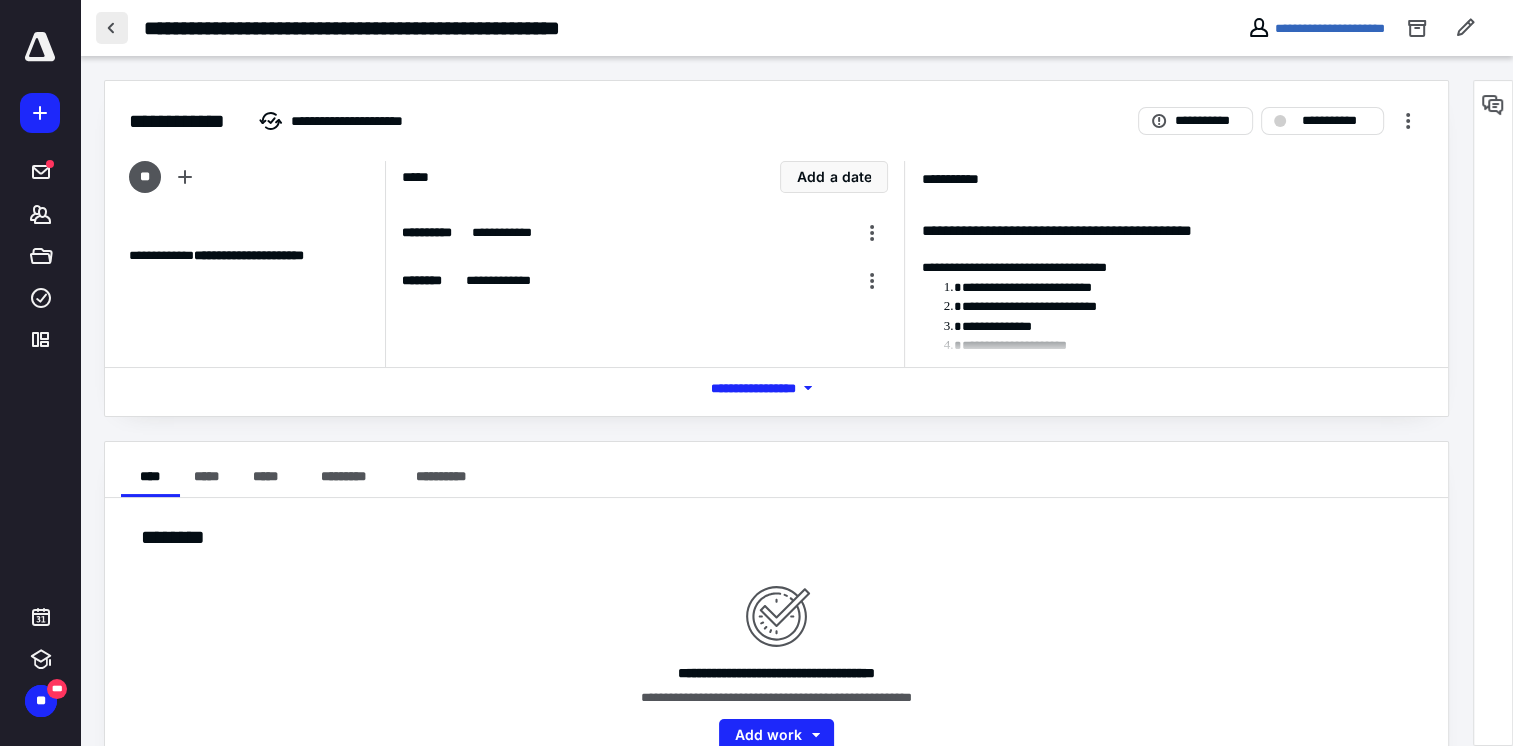 click at bounding box center [112, 28] 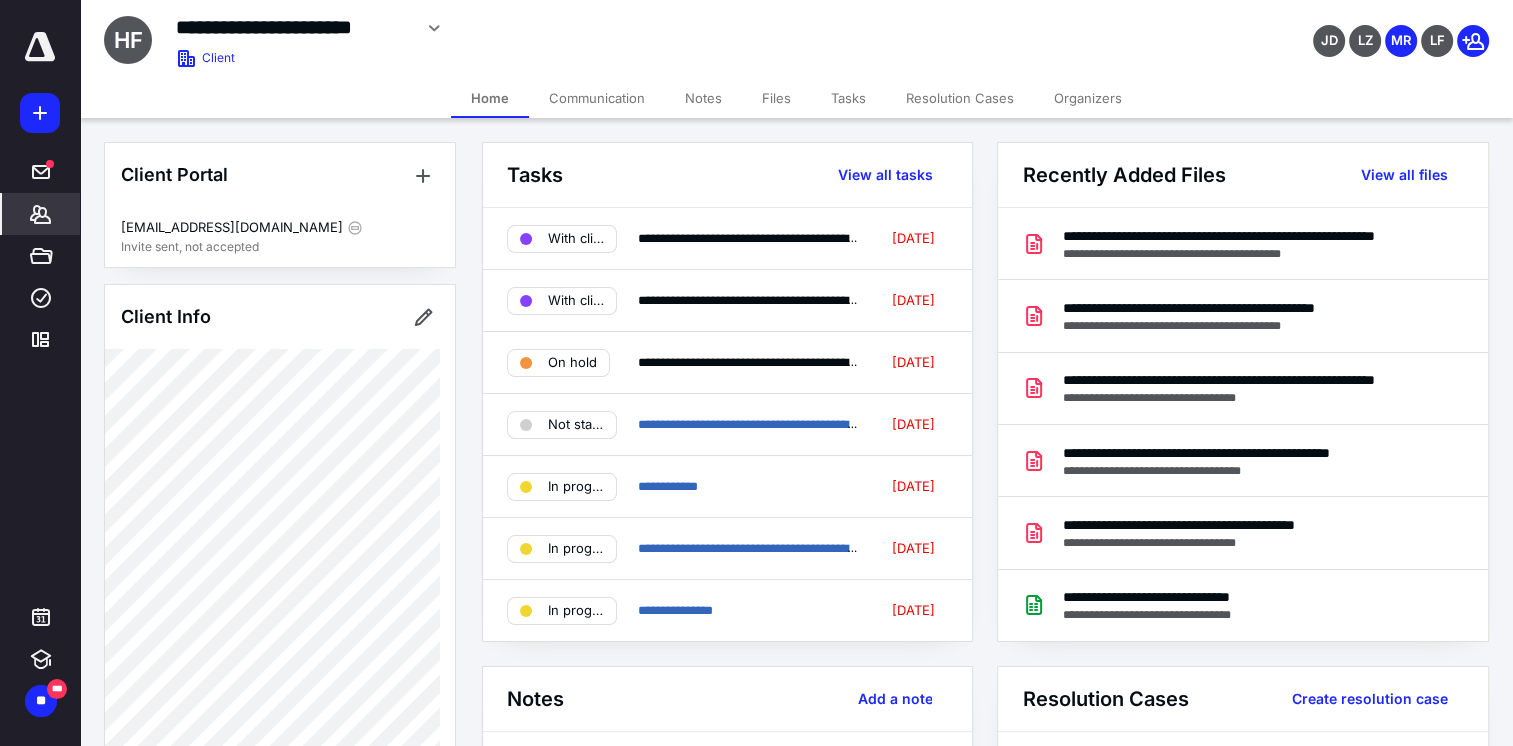 click on "Tasks" at bounding box center [848, 98] 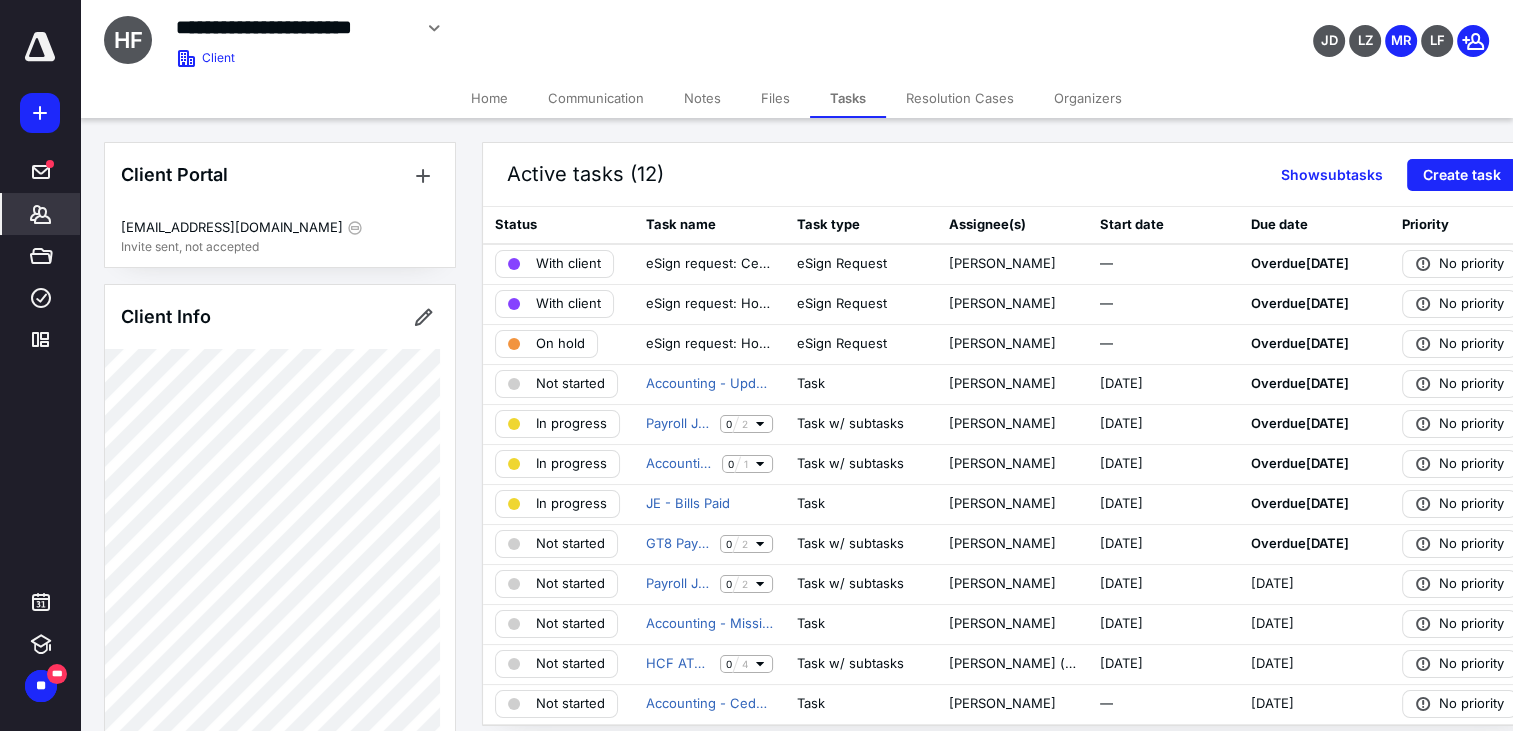 click 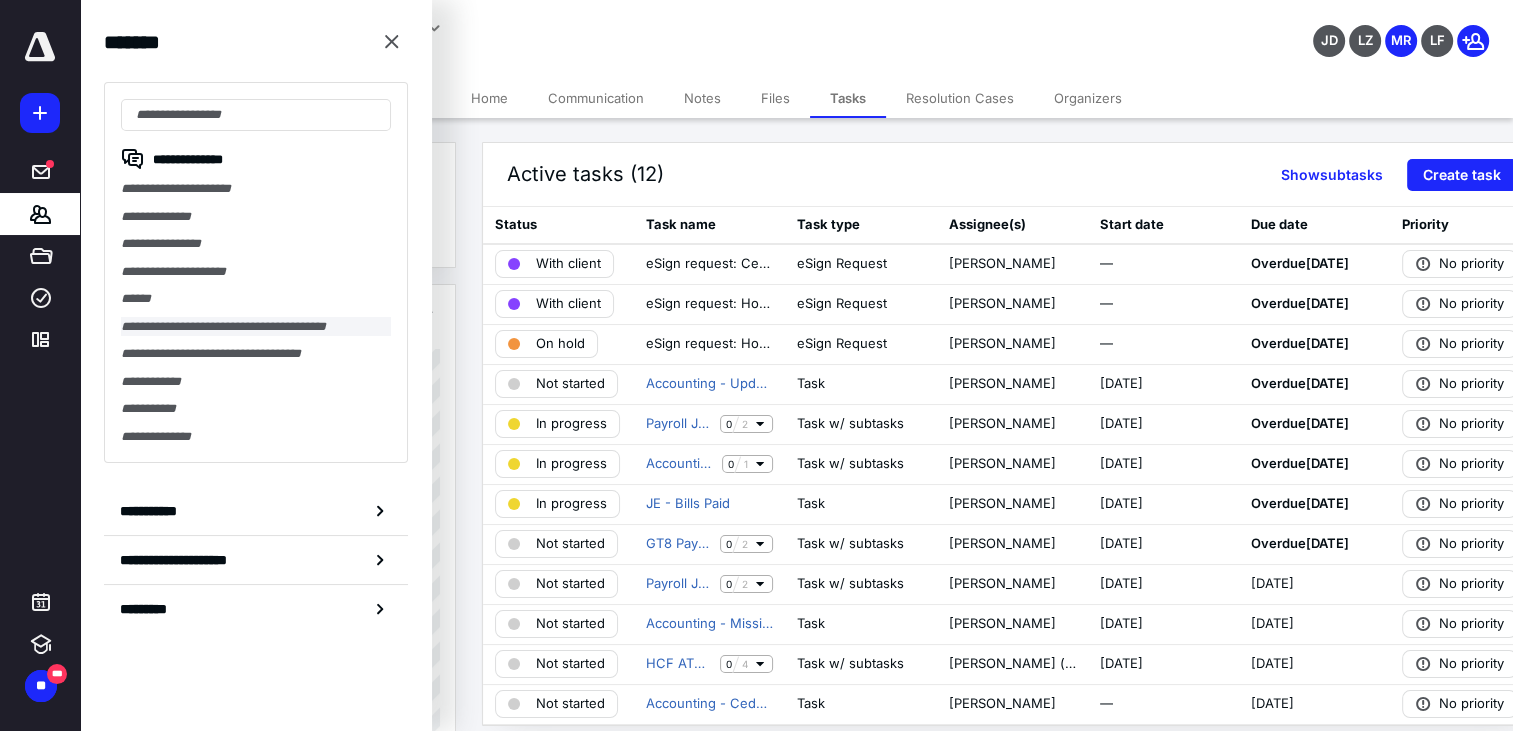 click on "**********" at bounding box center (256, 327) 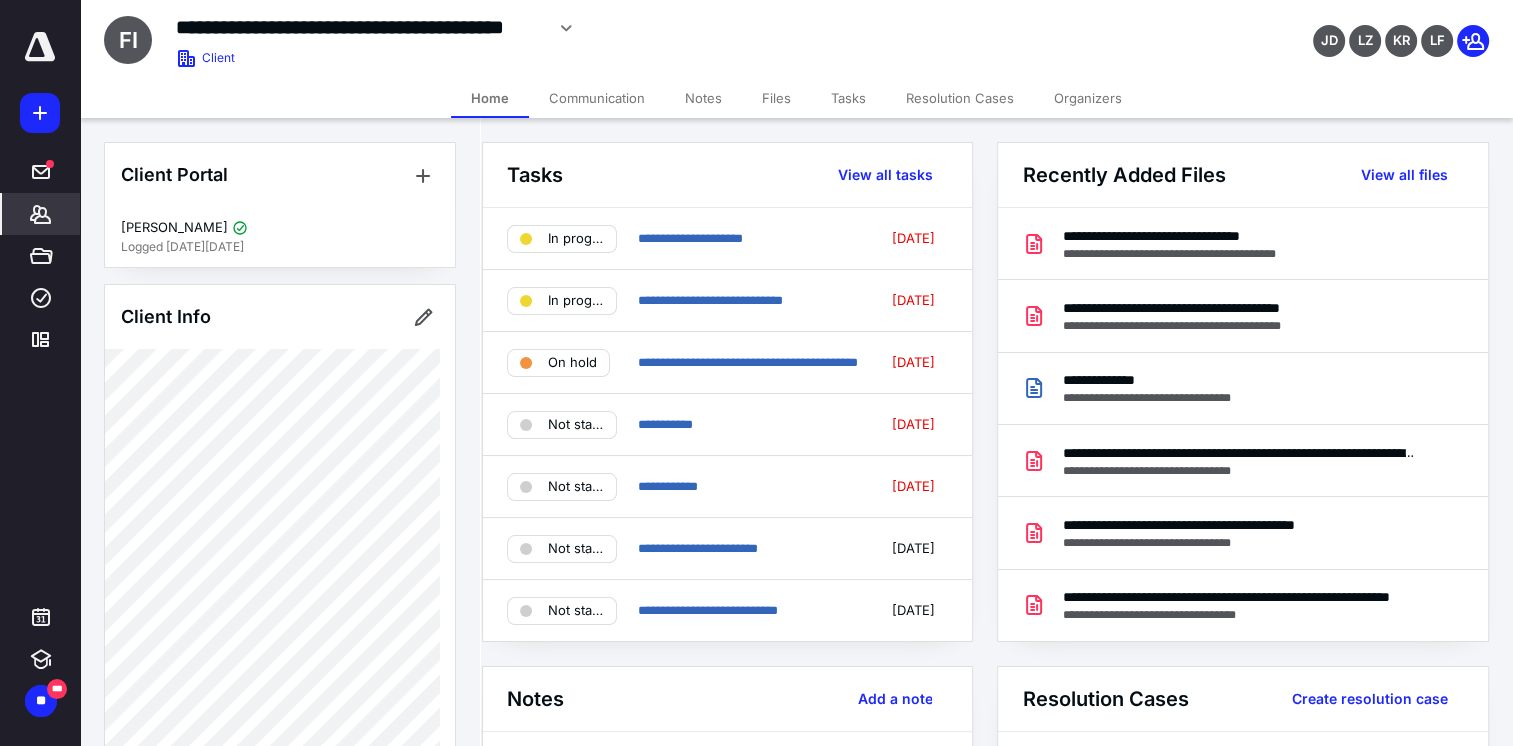 click on "Tasks" at bounding box center (848, 98) 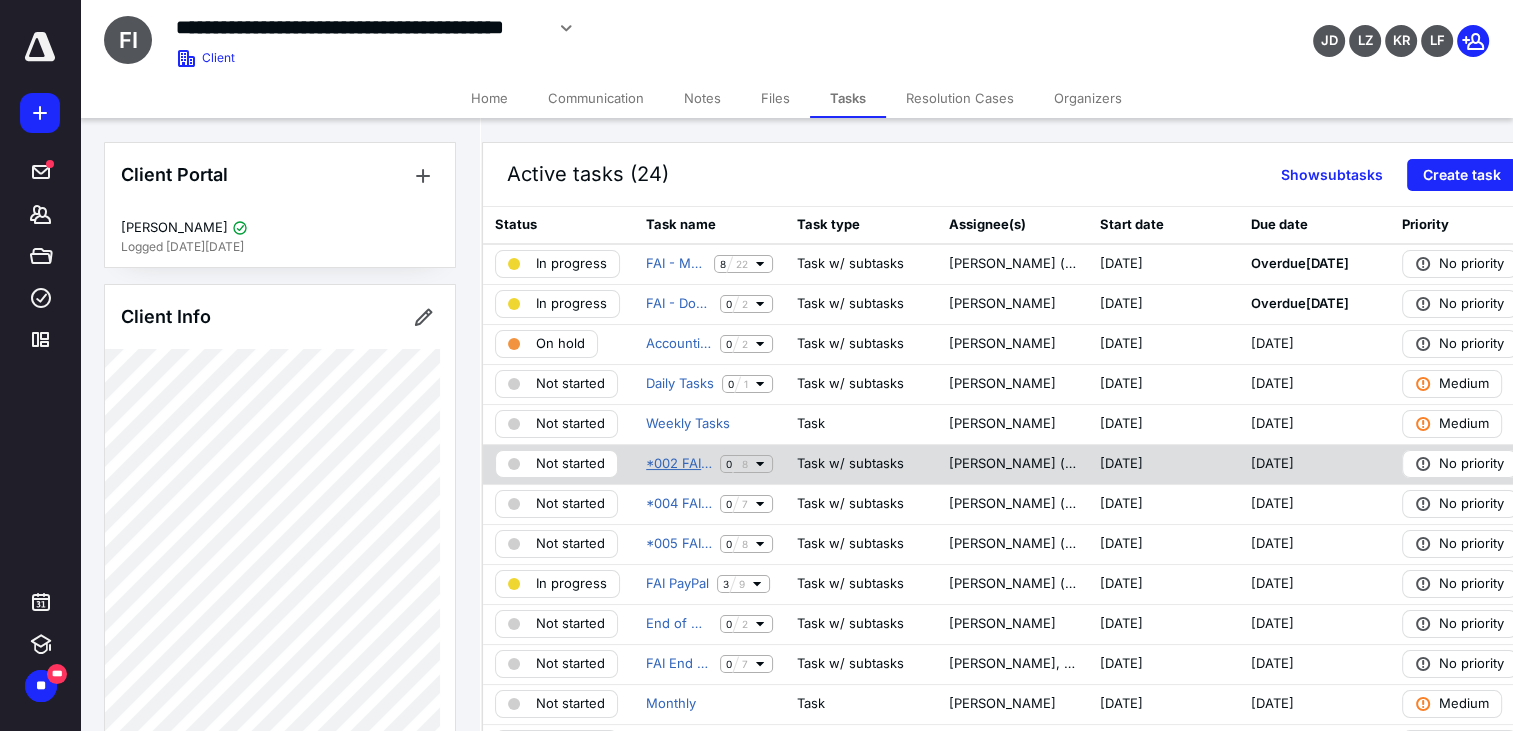 click on "*002 FAI Webx - Bank Rec" at bounding box center (679, 464) 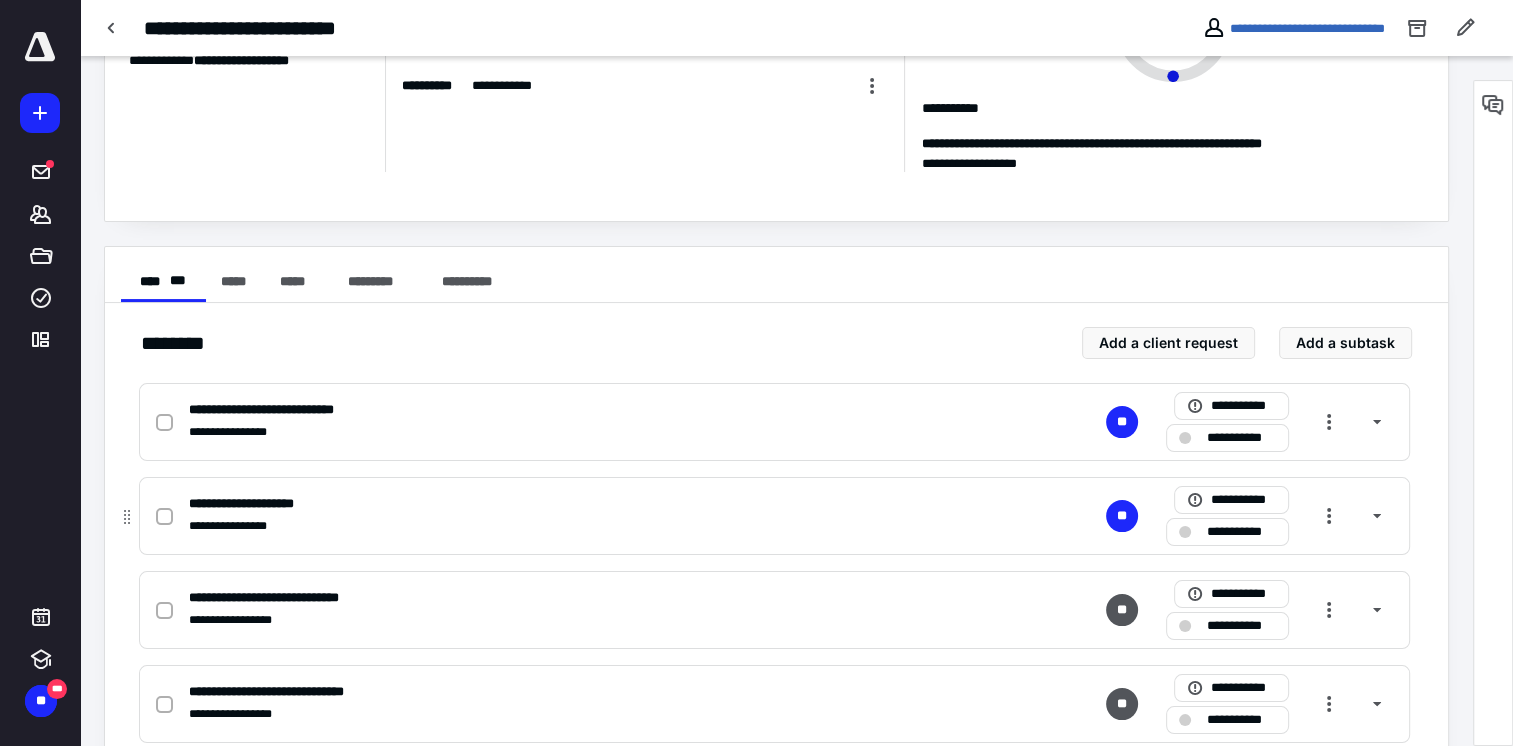 scroll, scrollTop: 200, scrollLeft: 0, axis: vertical 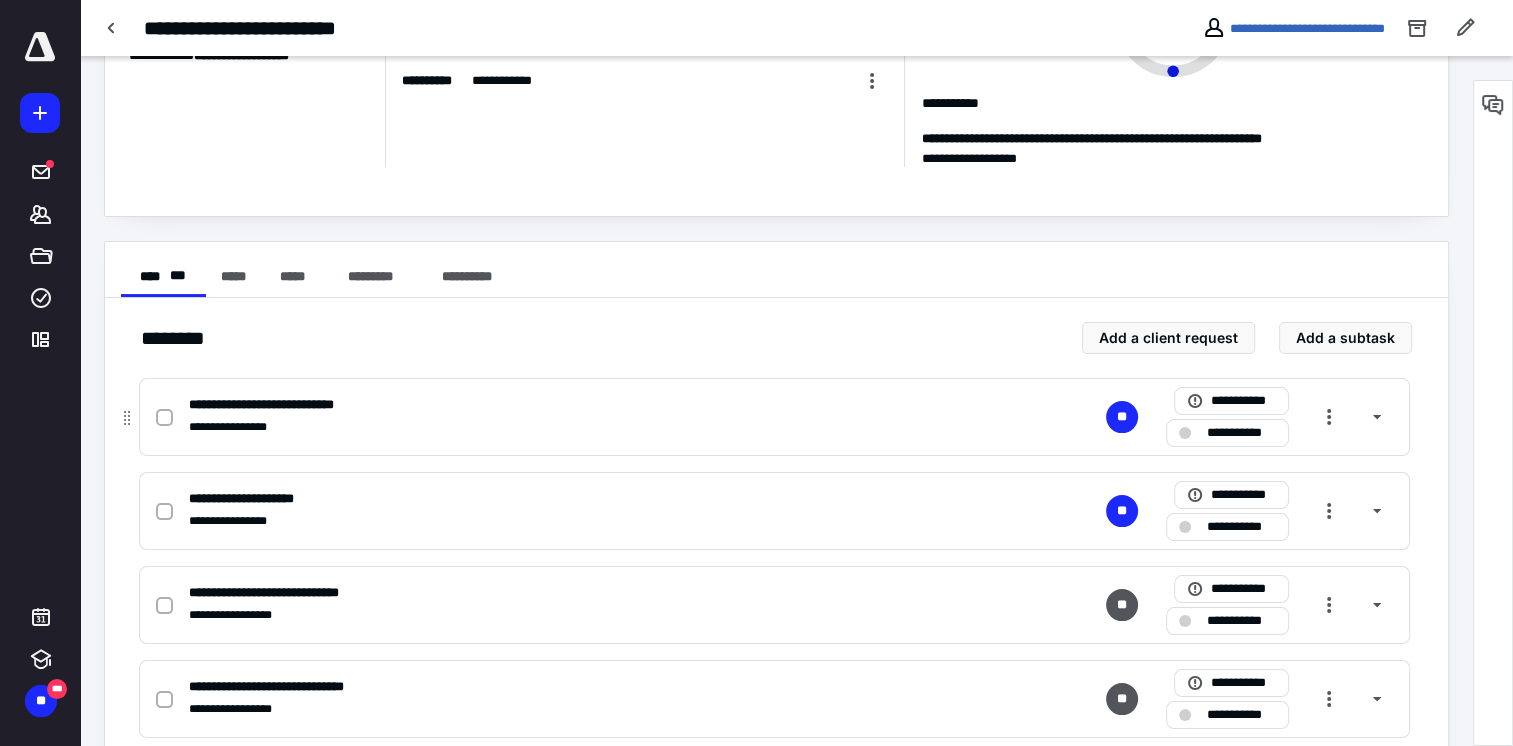 click at bounding box center (164, 418) 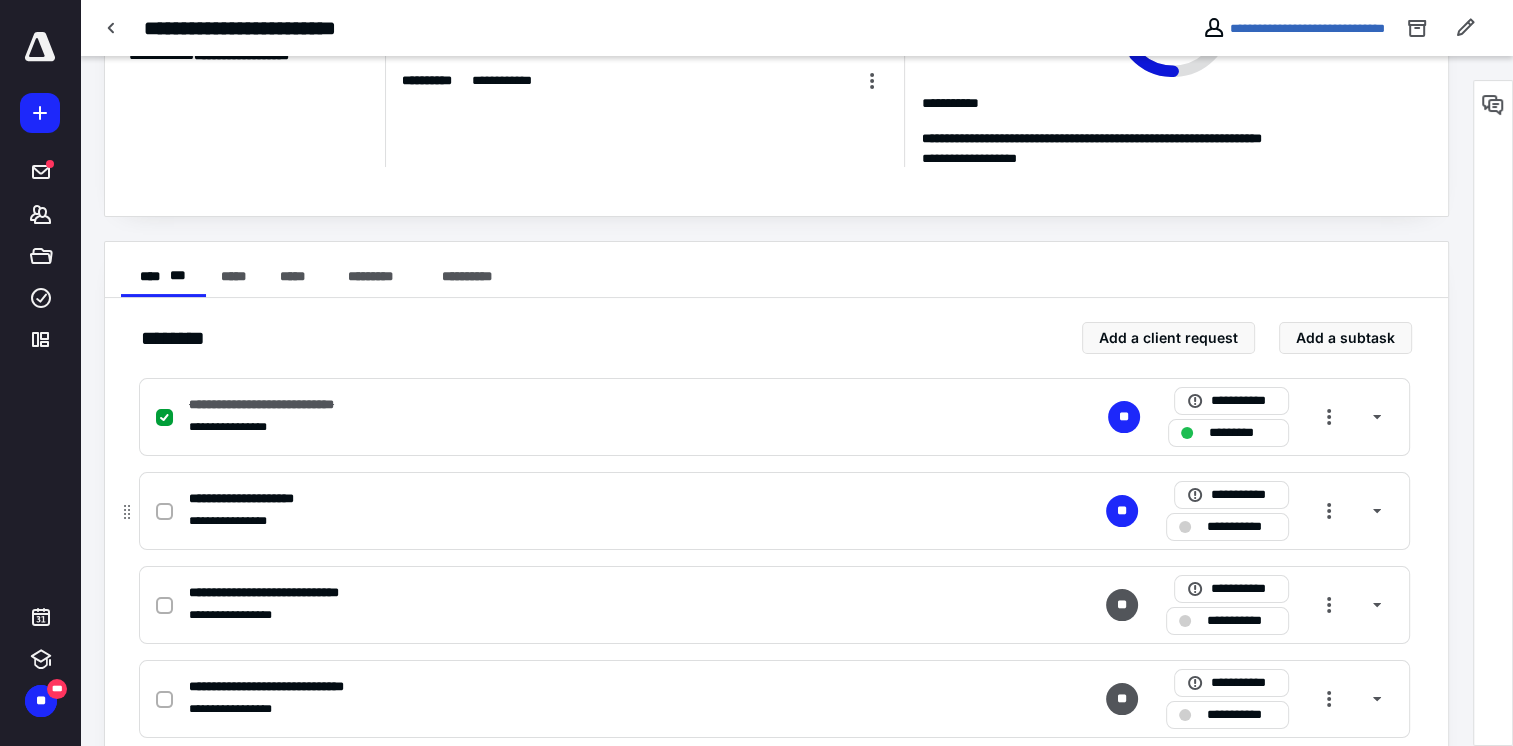 click 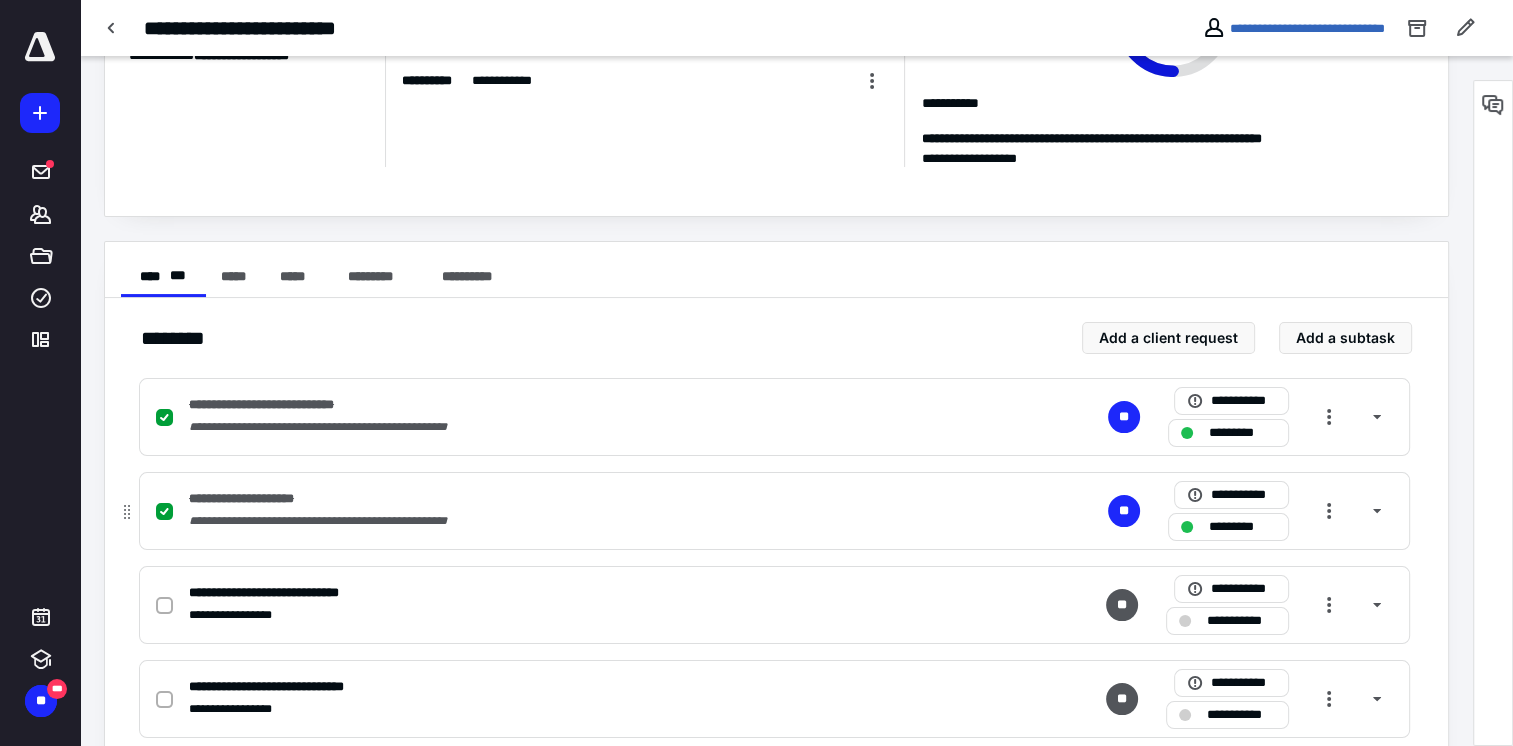 click on "**********" at bounding box center [512, 521] 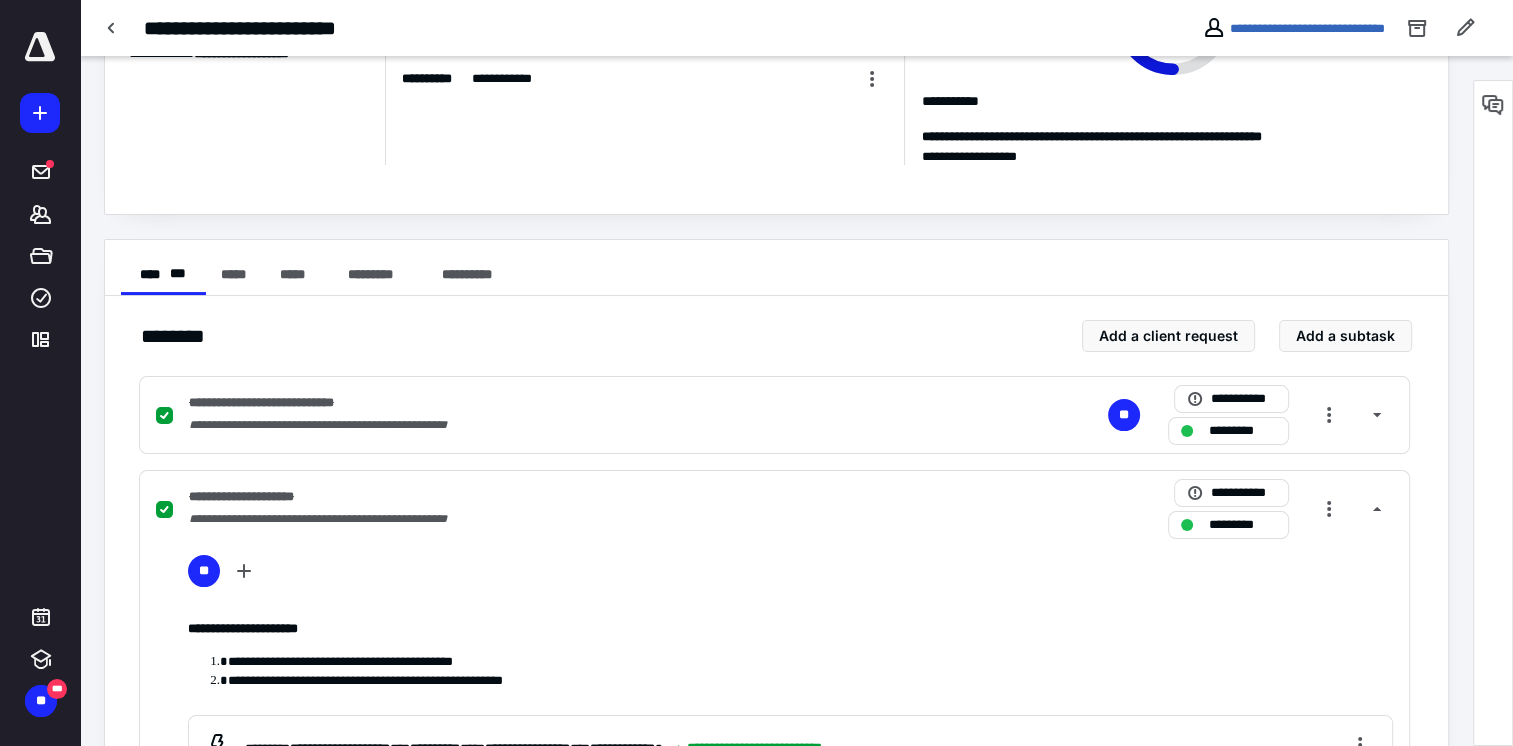 scroll, scrollTop: 200, scrollLeft: 0, axis: vertical 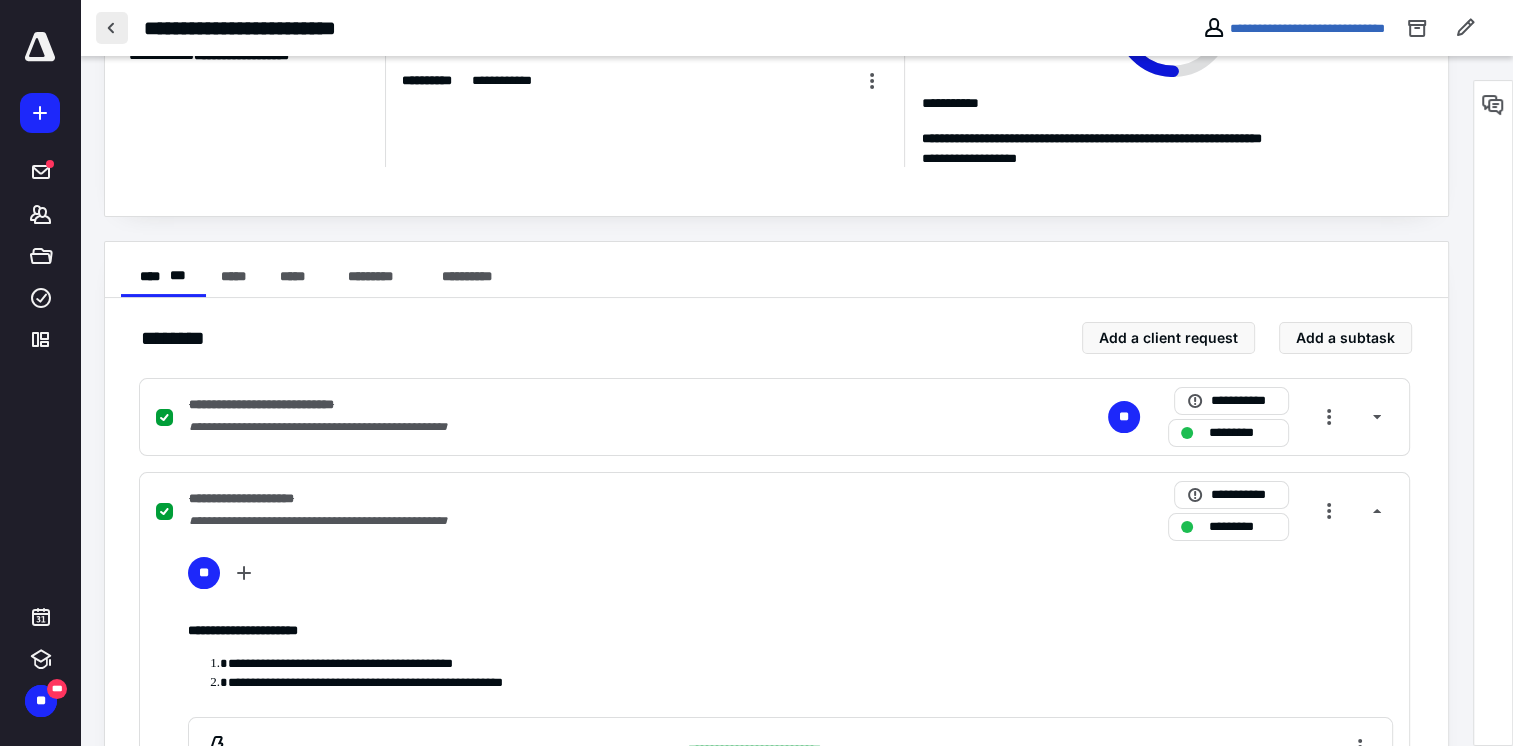 click at bounding box center [112, 28] 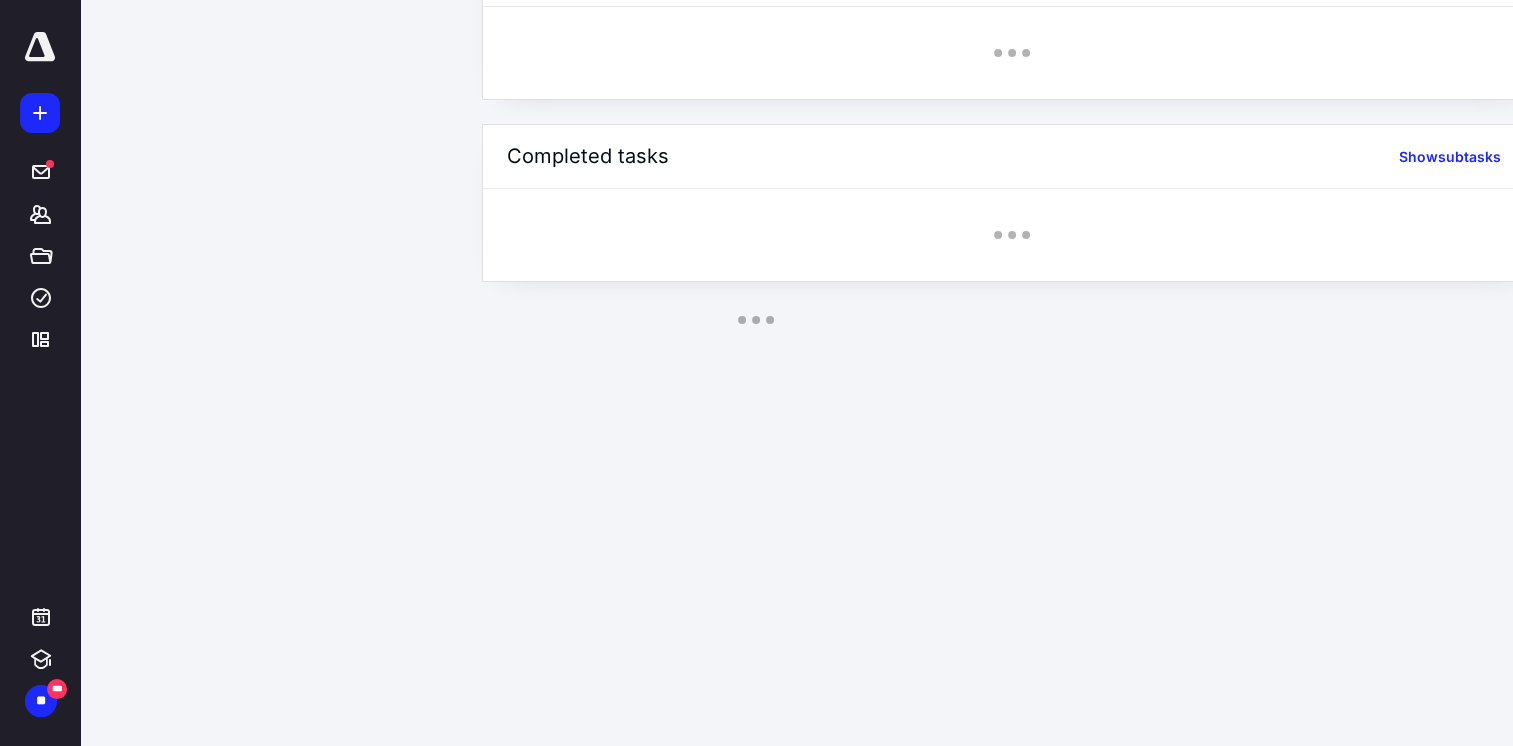 scroll, scrollTop: 0, scrollLeft: 0, axis: both 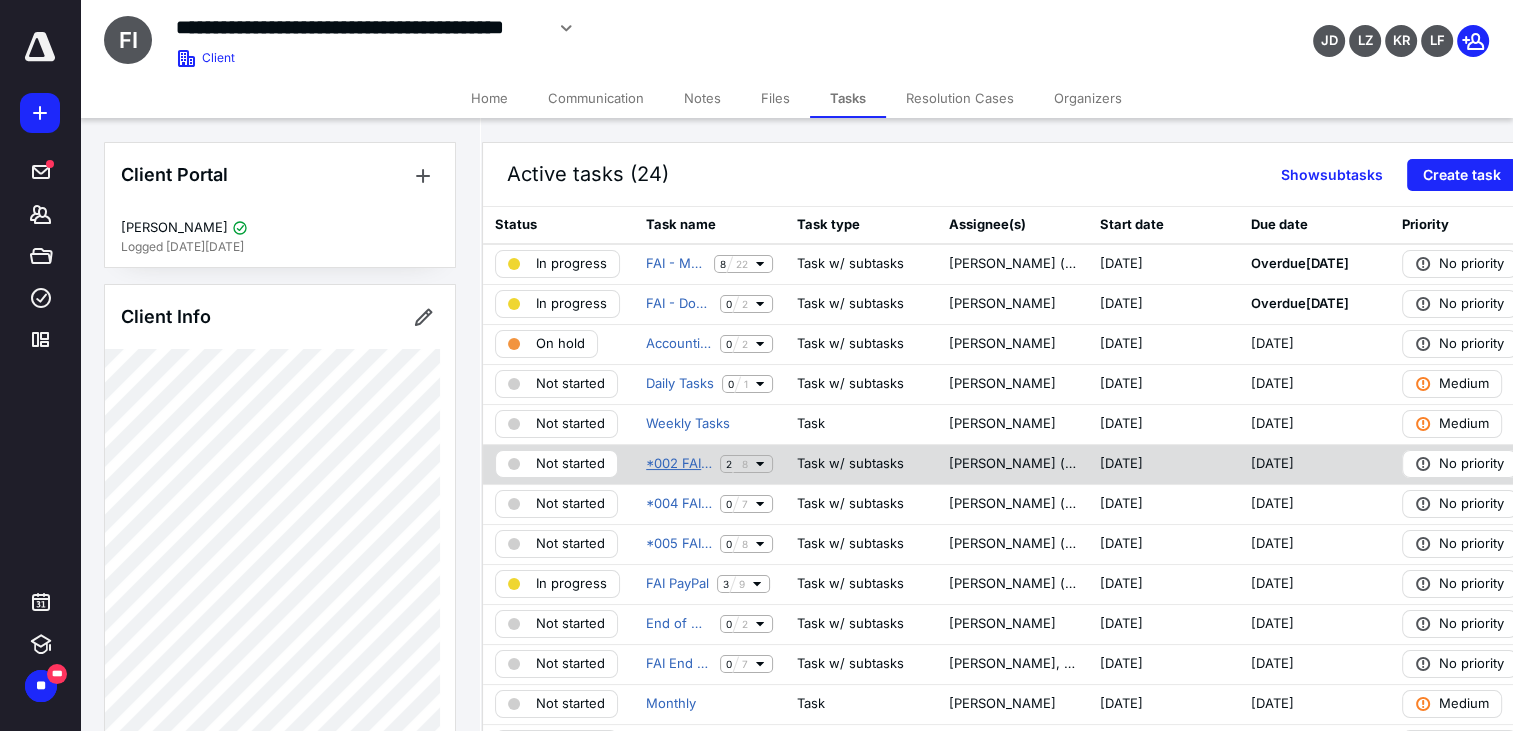 click on "*002 FAI Webx - Bank Rec" at bounding box center [679, 464] 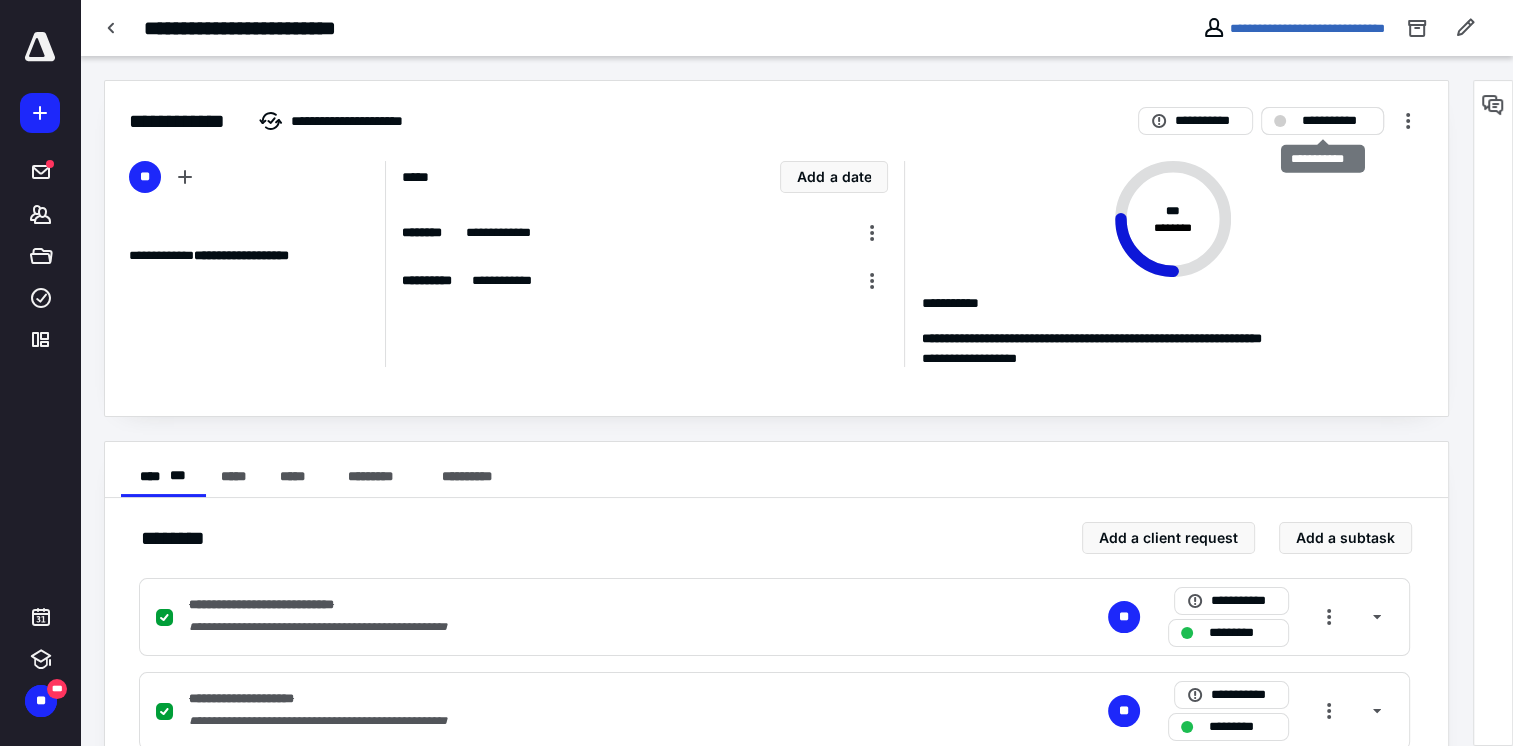click at bounding box center [1280, 121] 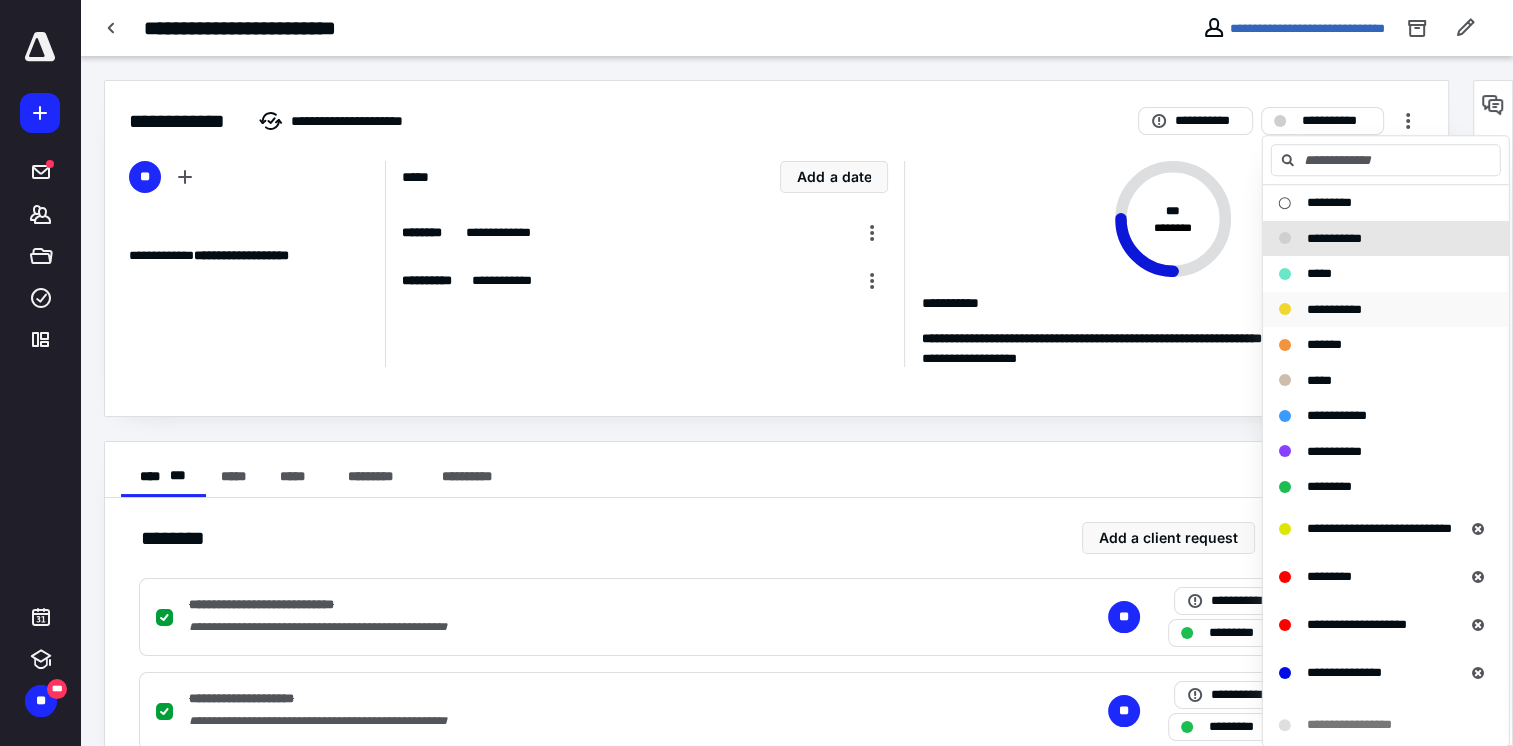 click on "**********" at bounding box center [1374, 310] 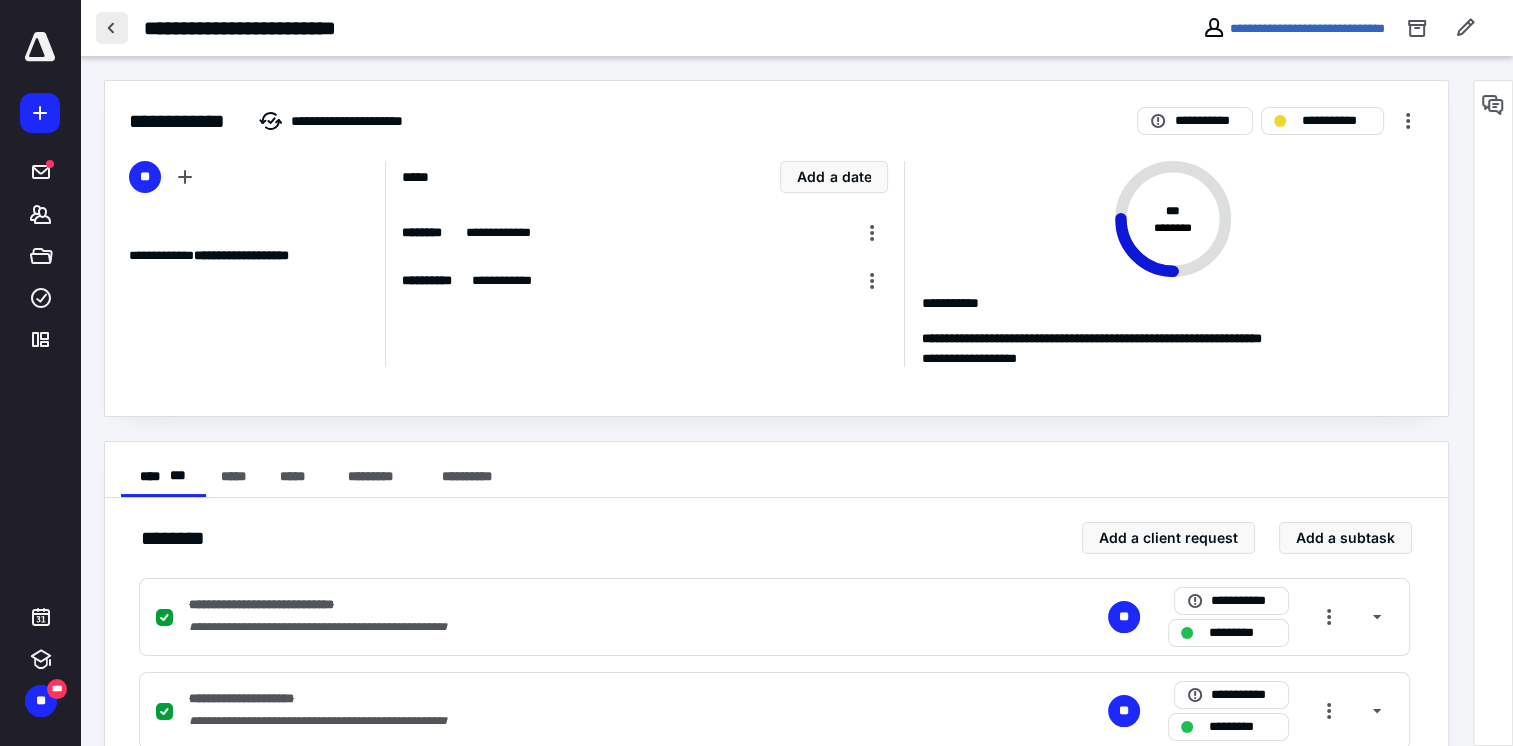 click at bounding box center (112, 28) 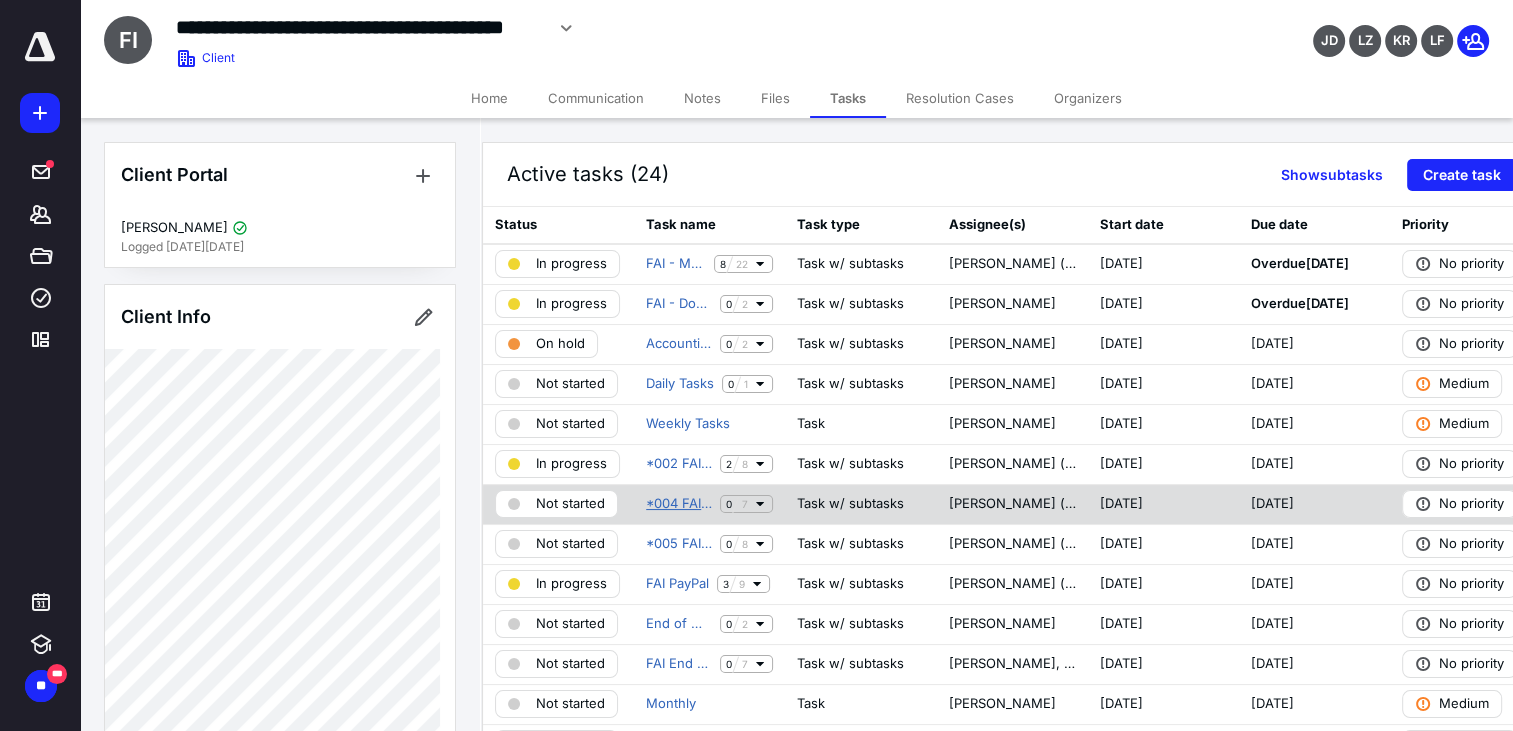 click on "*004 FAI Subsplash- Bank Rec" at bounding box center [679, 504] 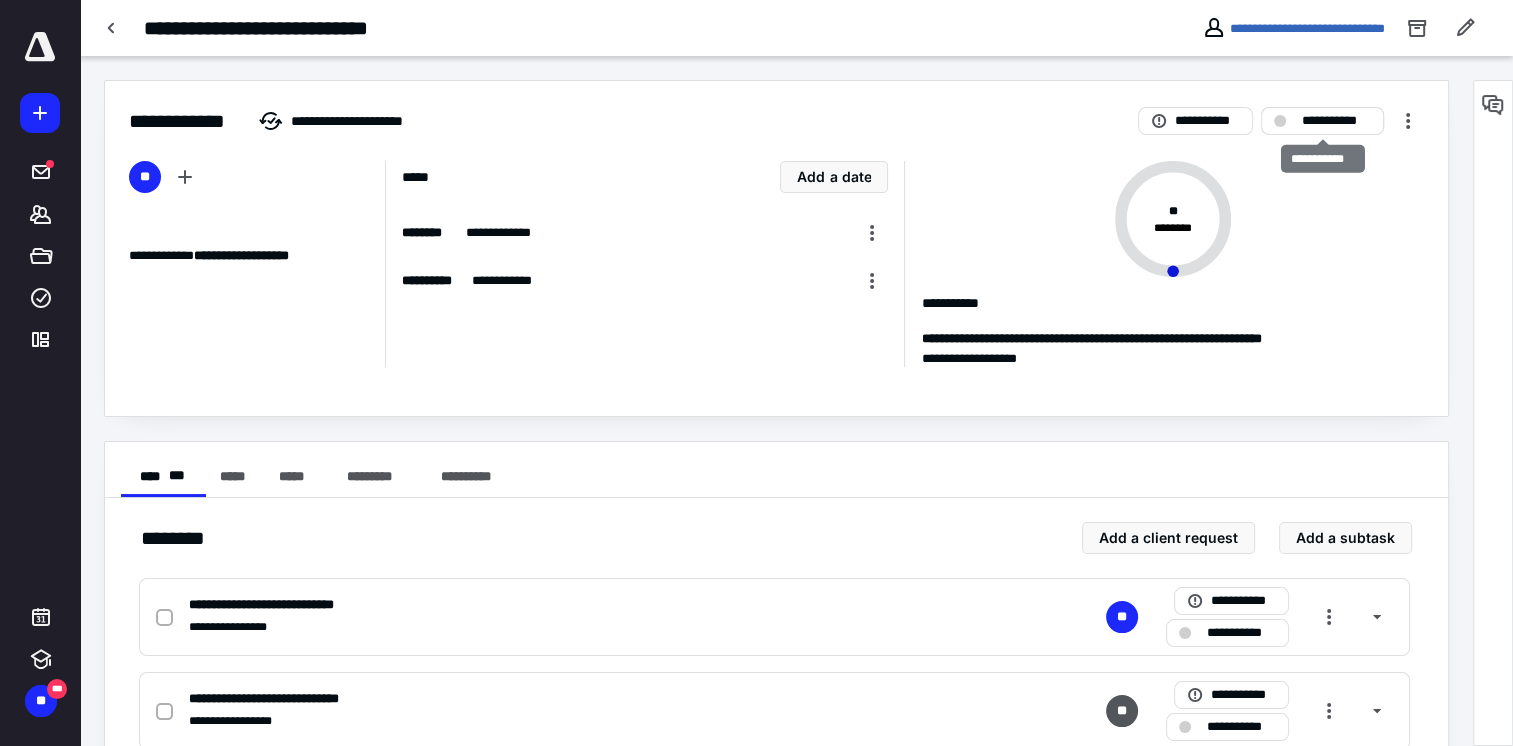 click on "**********" at bounding box center (1322, 121) 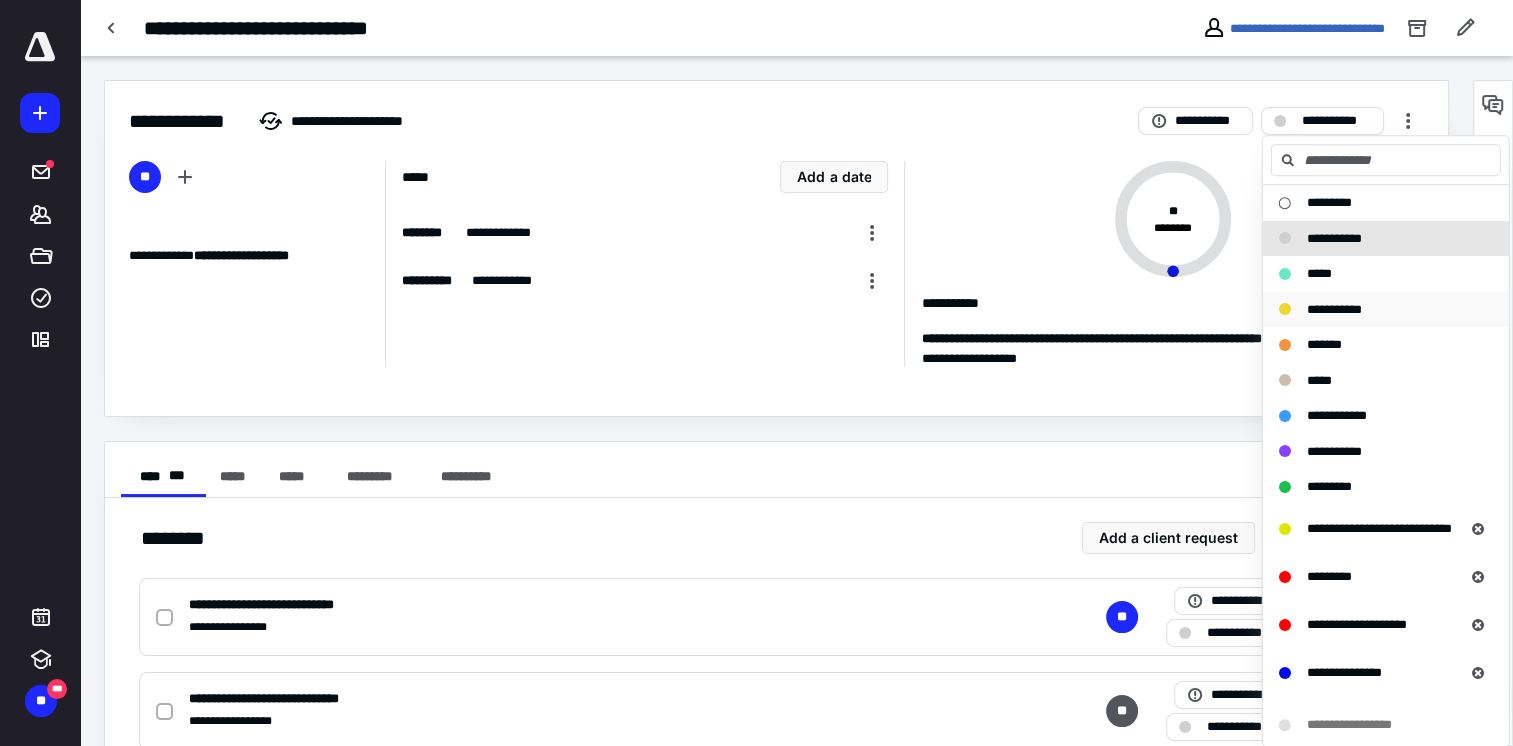 click on "**********" at bounding box center (1334, 309) 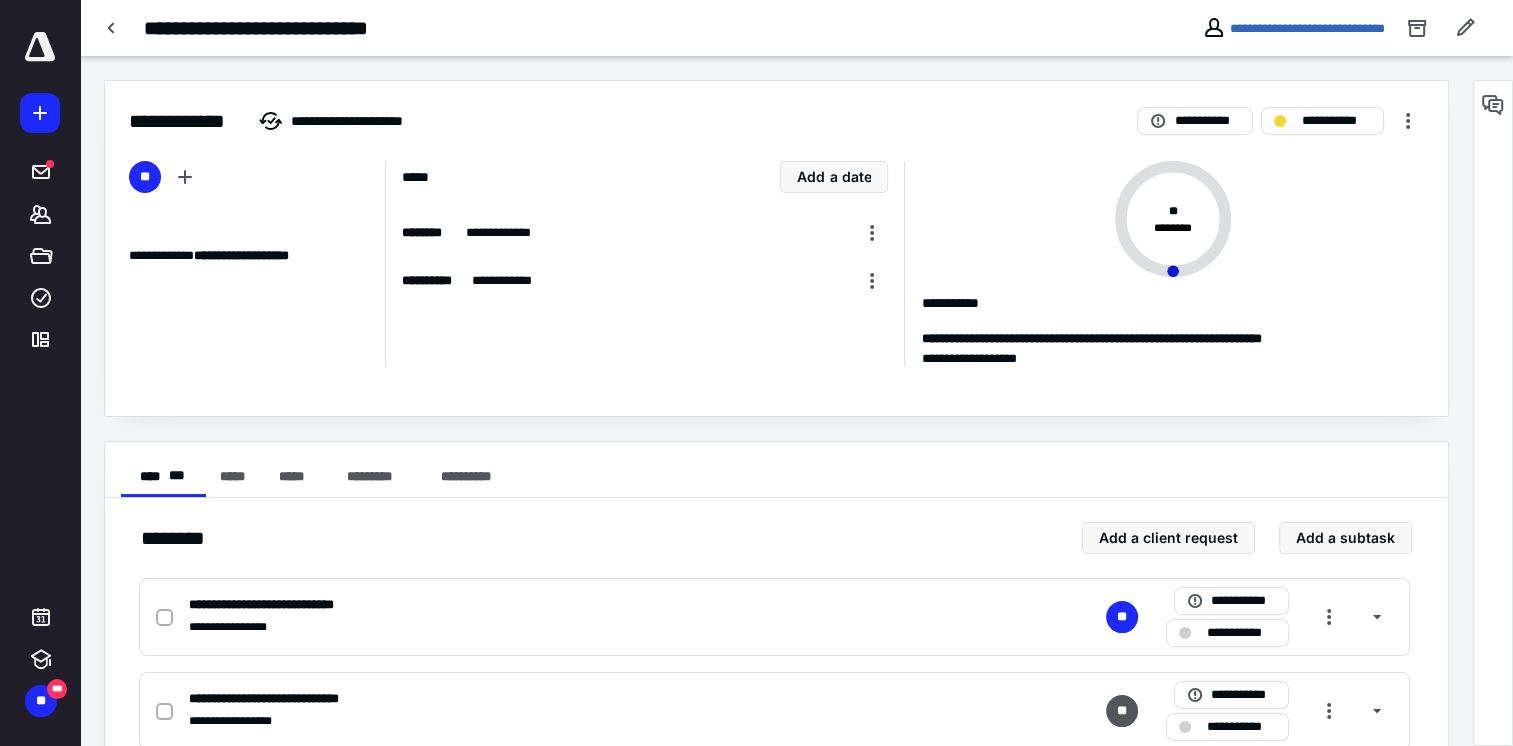 click on "**********" at bounding box center [776, 470] 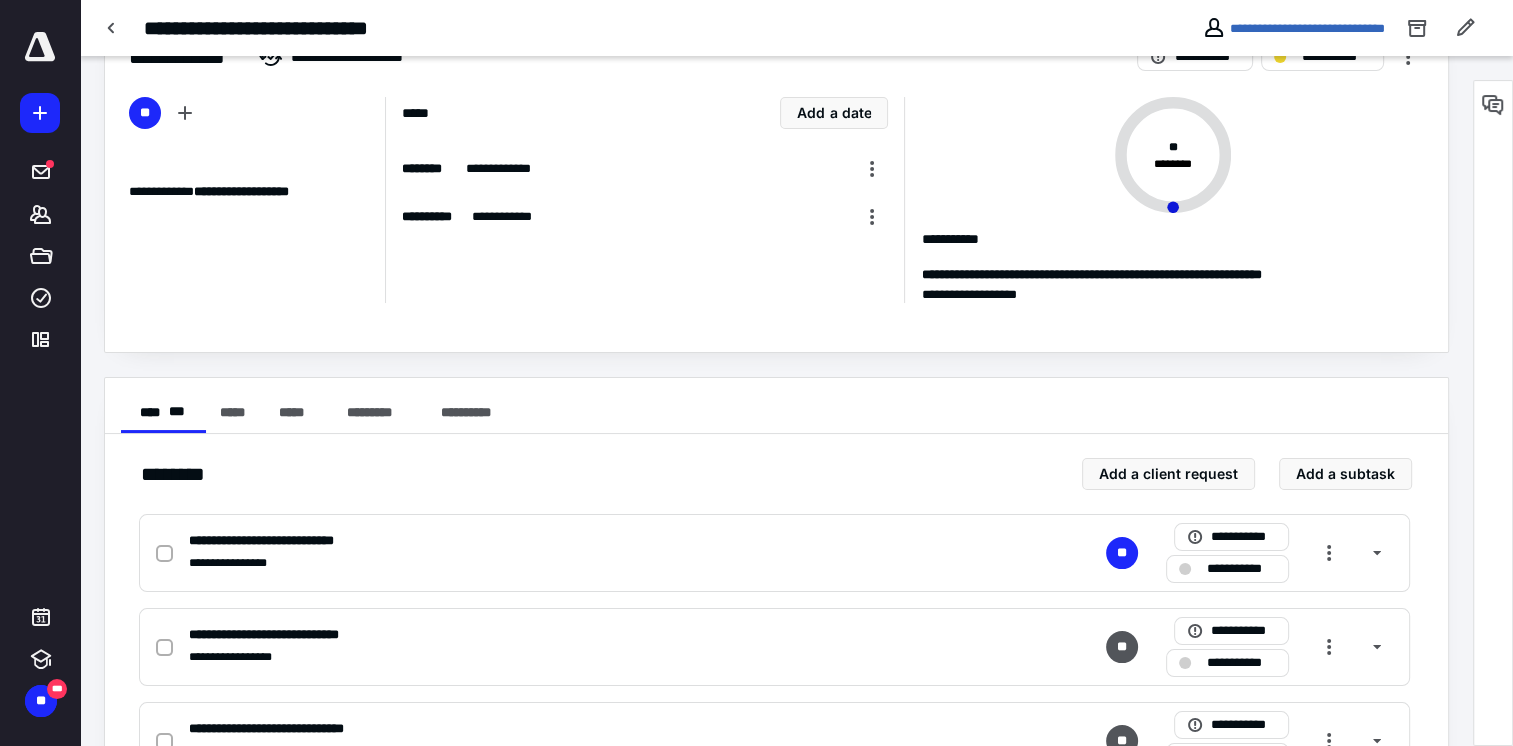 scroll, scrollTop: 200, scrollLeft: 0, axis: vertical 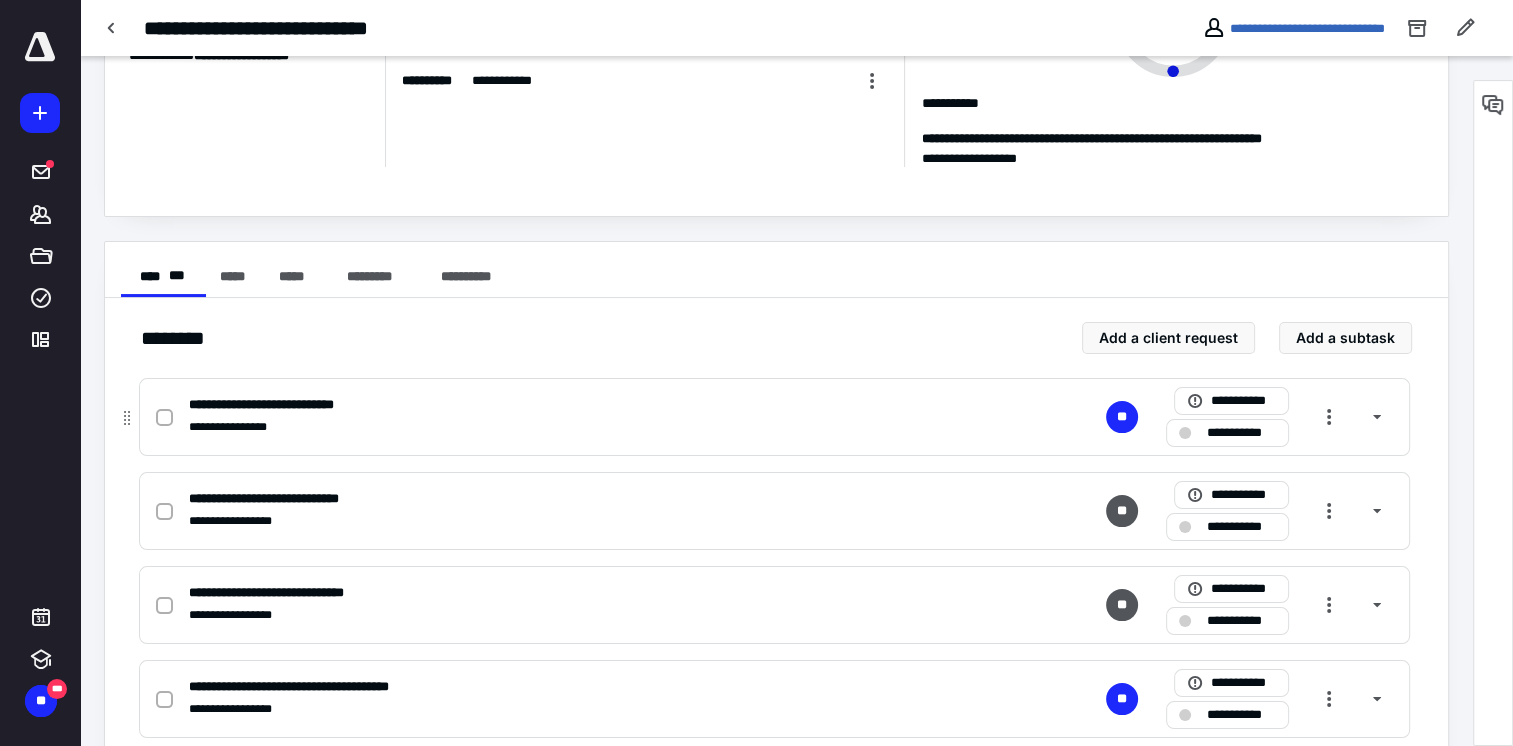 click 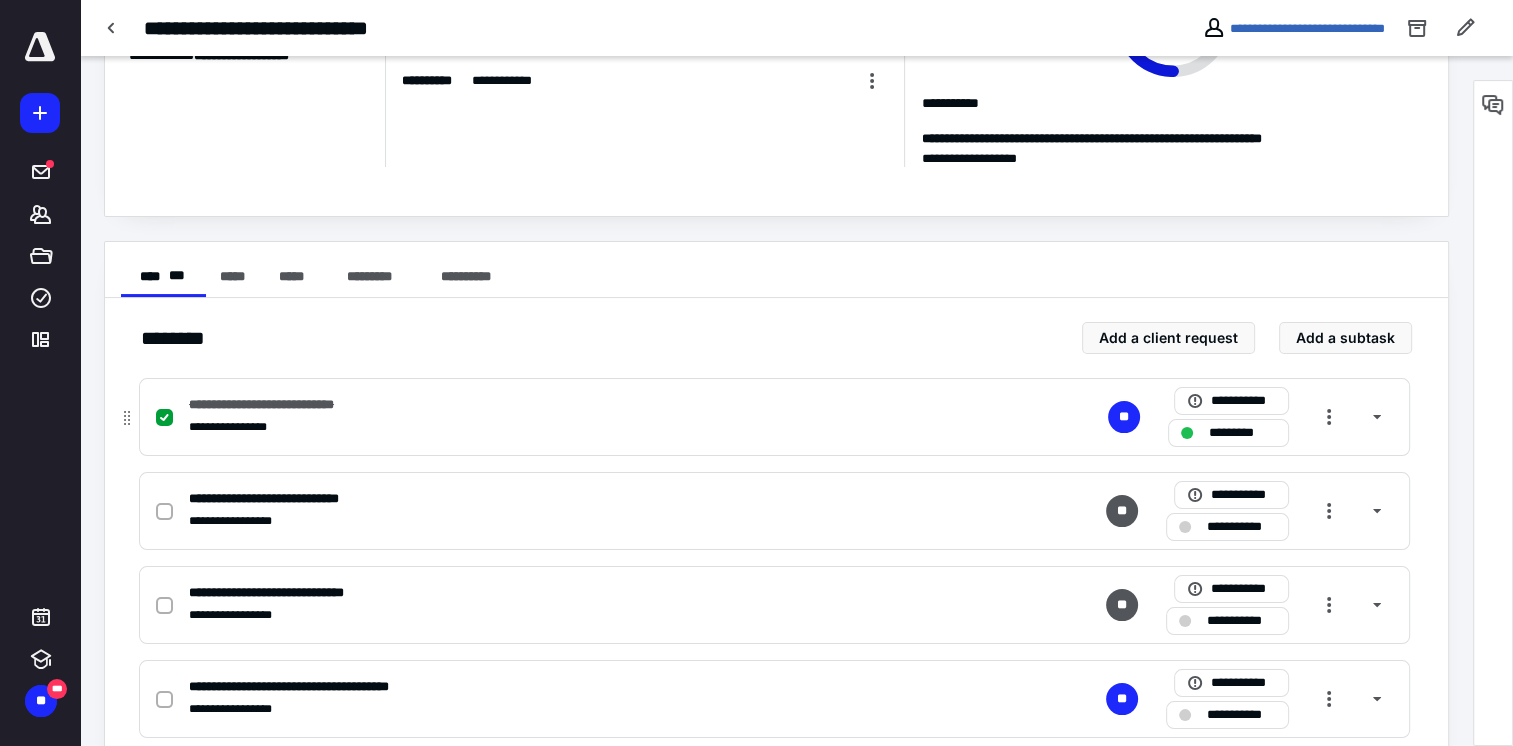 click on "**********" at bounding box center (774, 417) 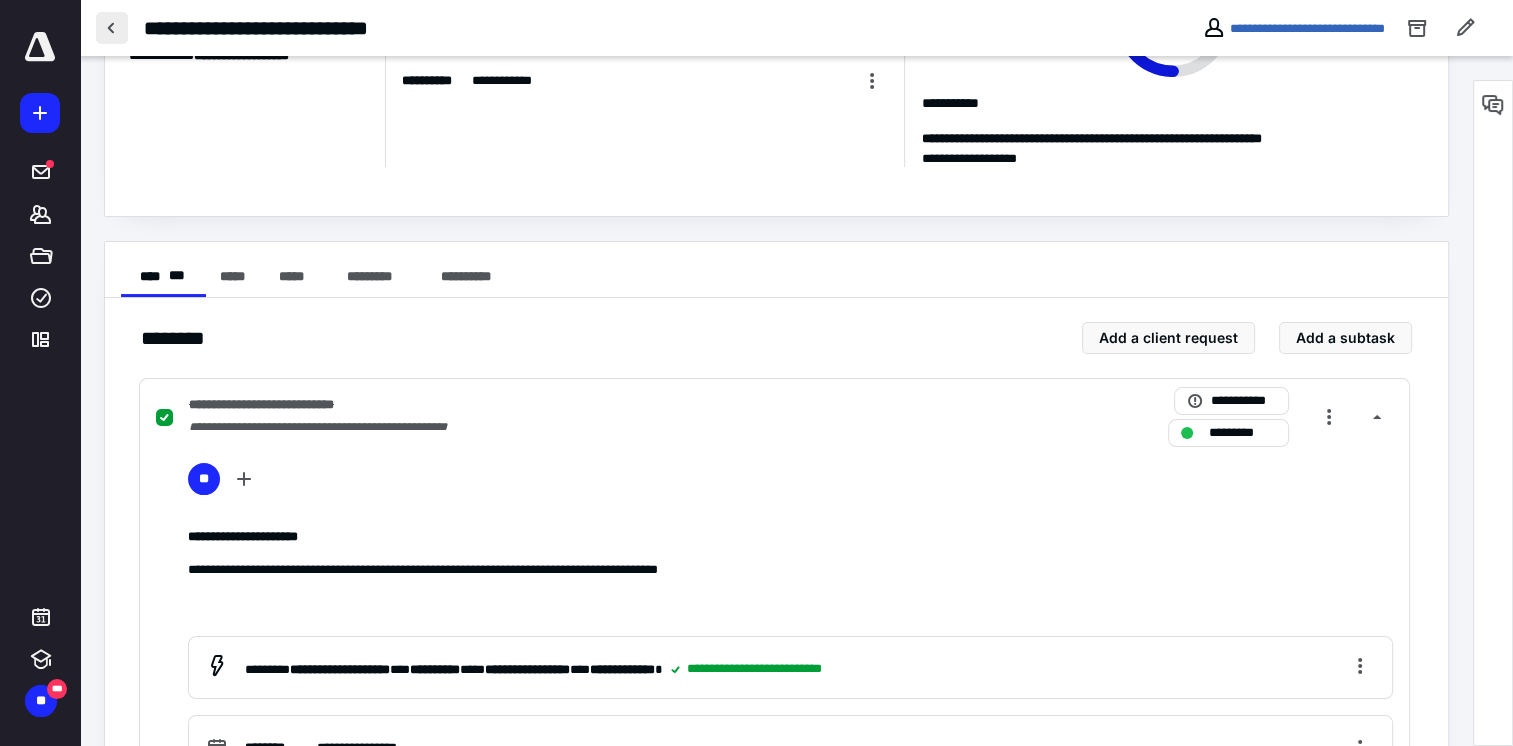click at bounding box center [112, 28] 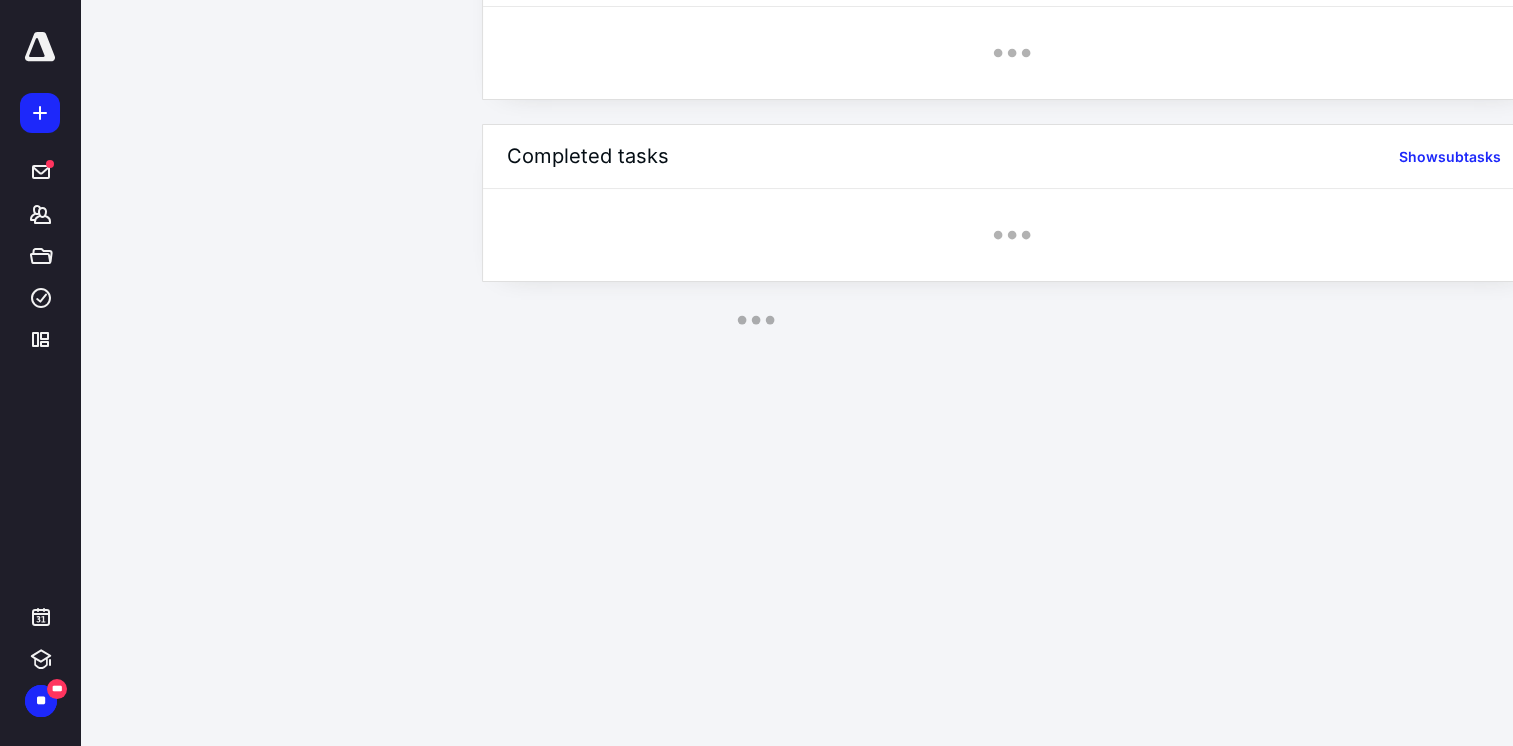 scroll, scrollTop: 0, scrollLeft: 0, axis: both 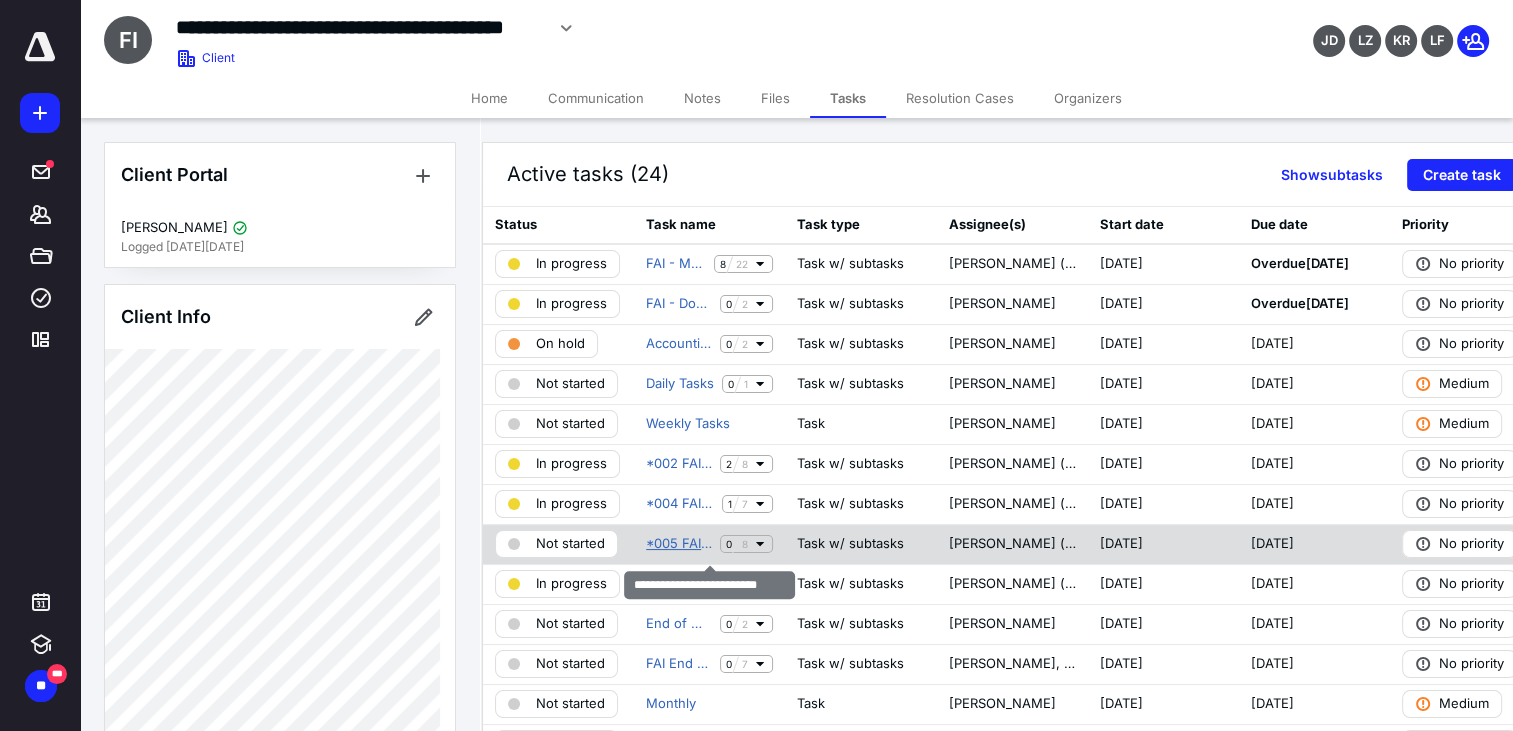 click on "*005 FAI Stripe- Bank Rec" at bounding box center (679, 544) 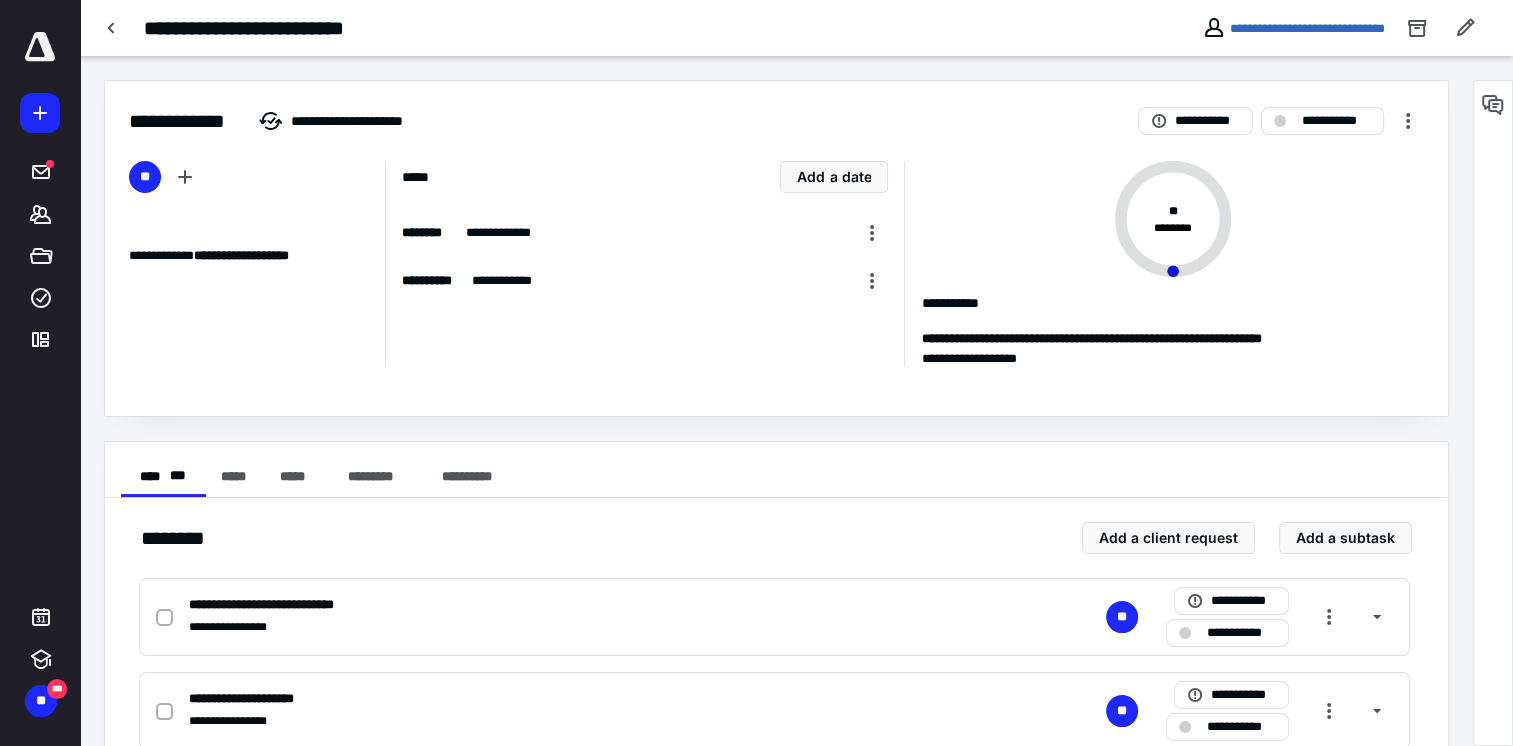 click on "**********" at bounding box center [1336, 121] 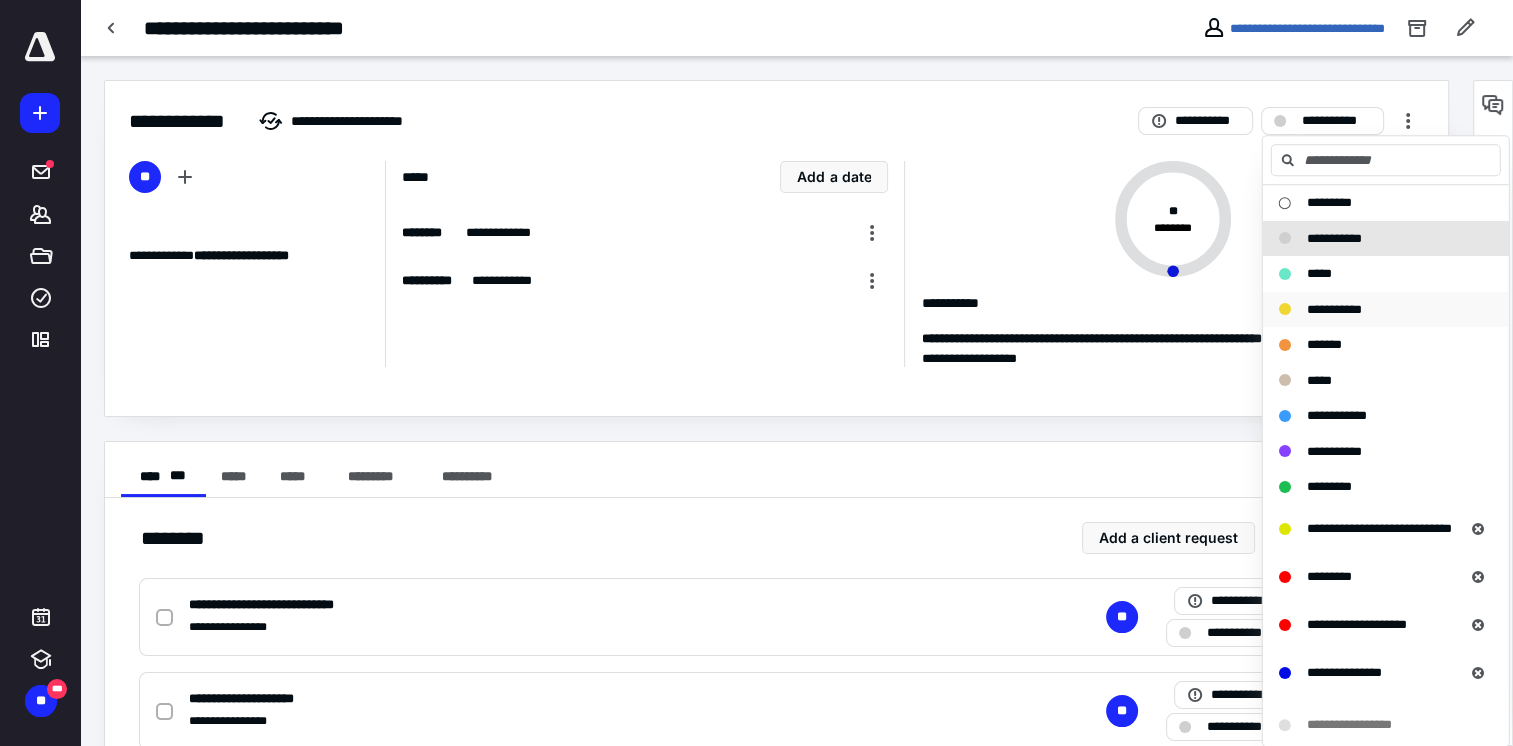 click on "**********" at bounding box center [1334, 309] 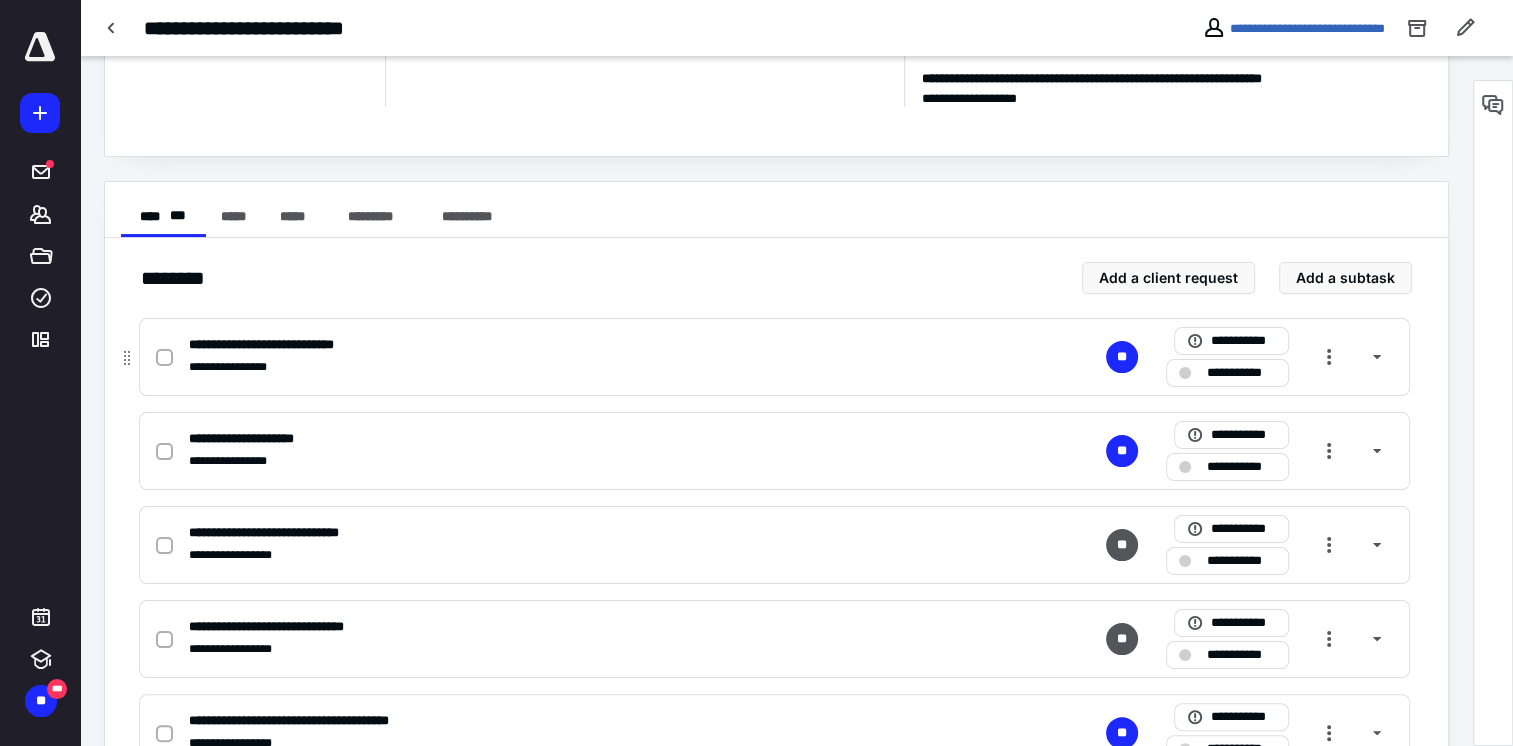 scroll, scrollTop: 300, scrollLeft: 0, axis: vertical 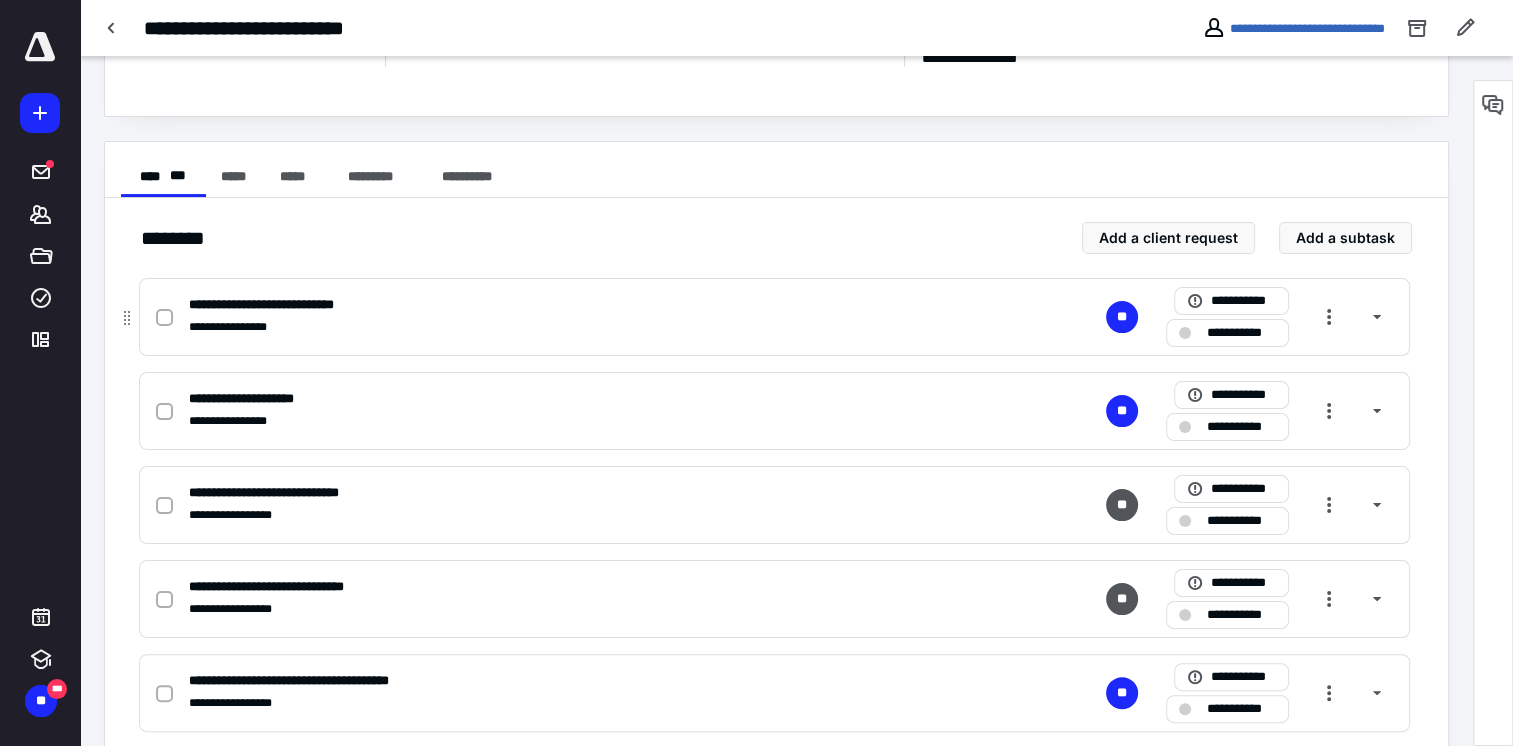 click 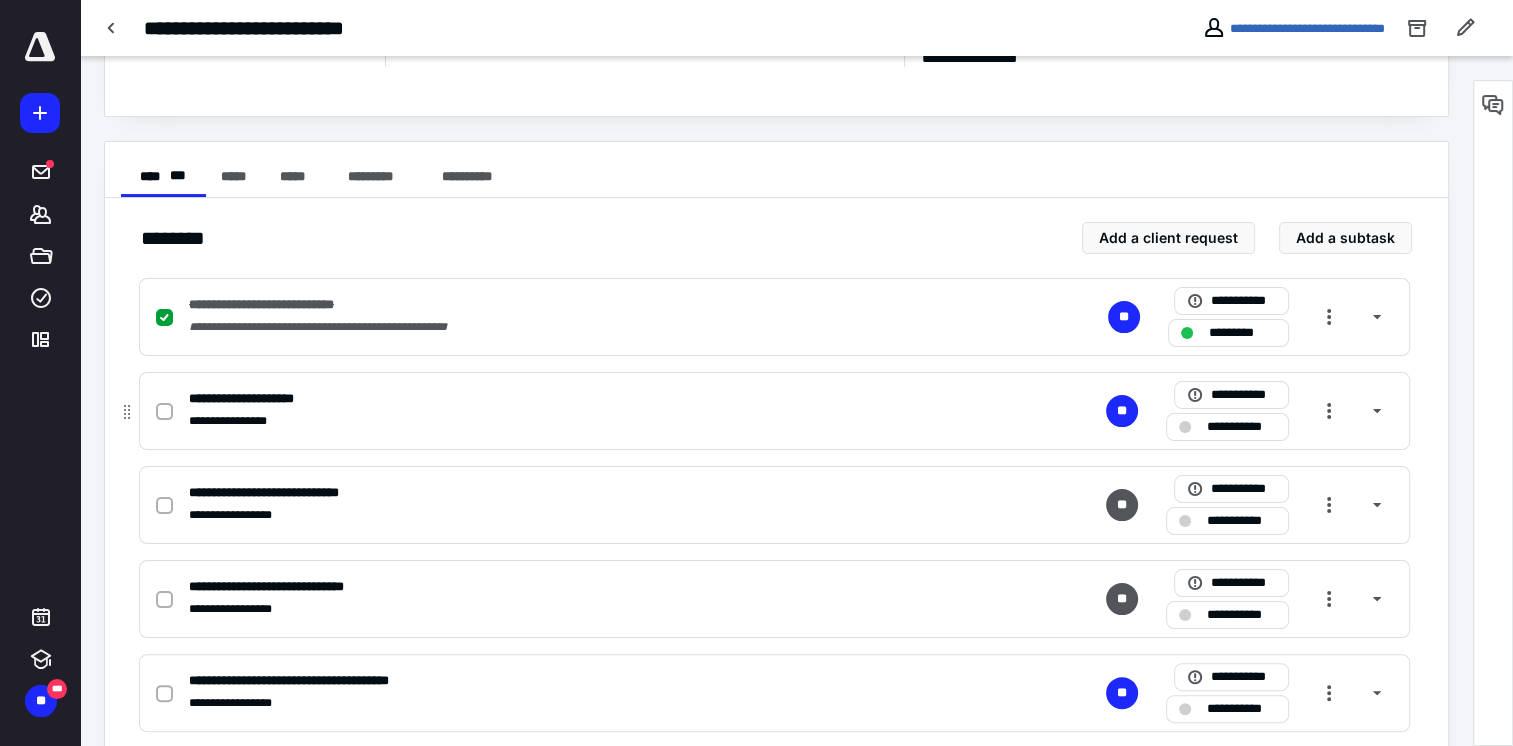 click at bounding box center (168, 411) 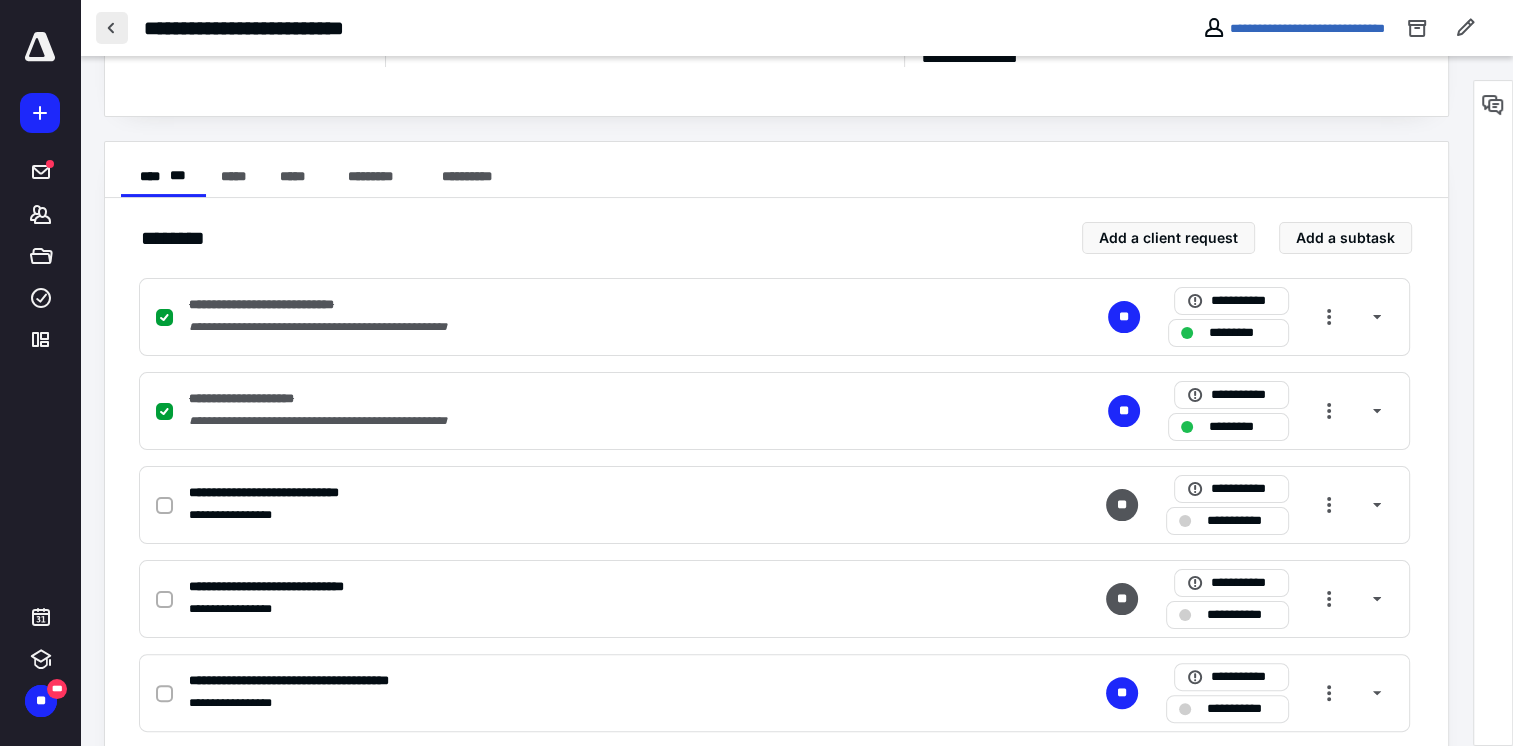 click at bounding box center [112, 28] 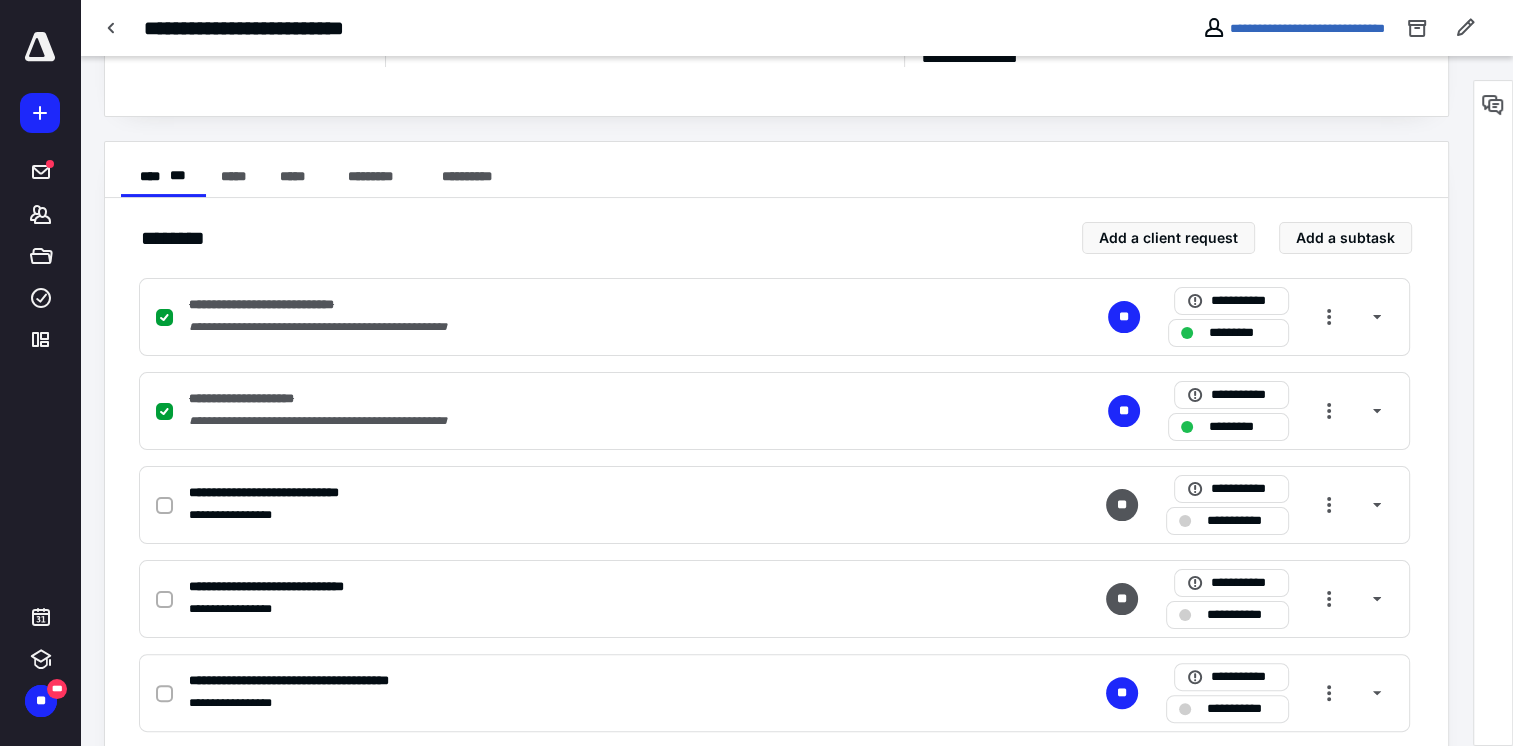 scroll, scrollTop: 0, scrollLeft: 0, axis: both 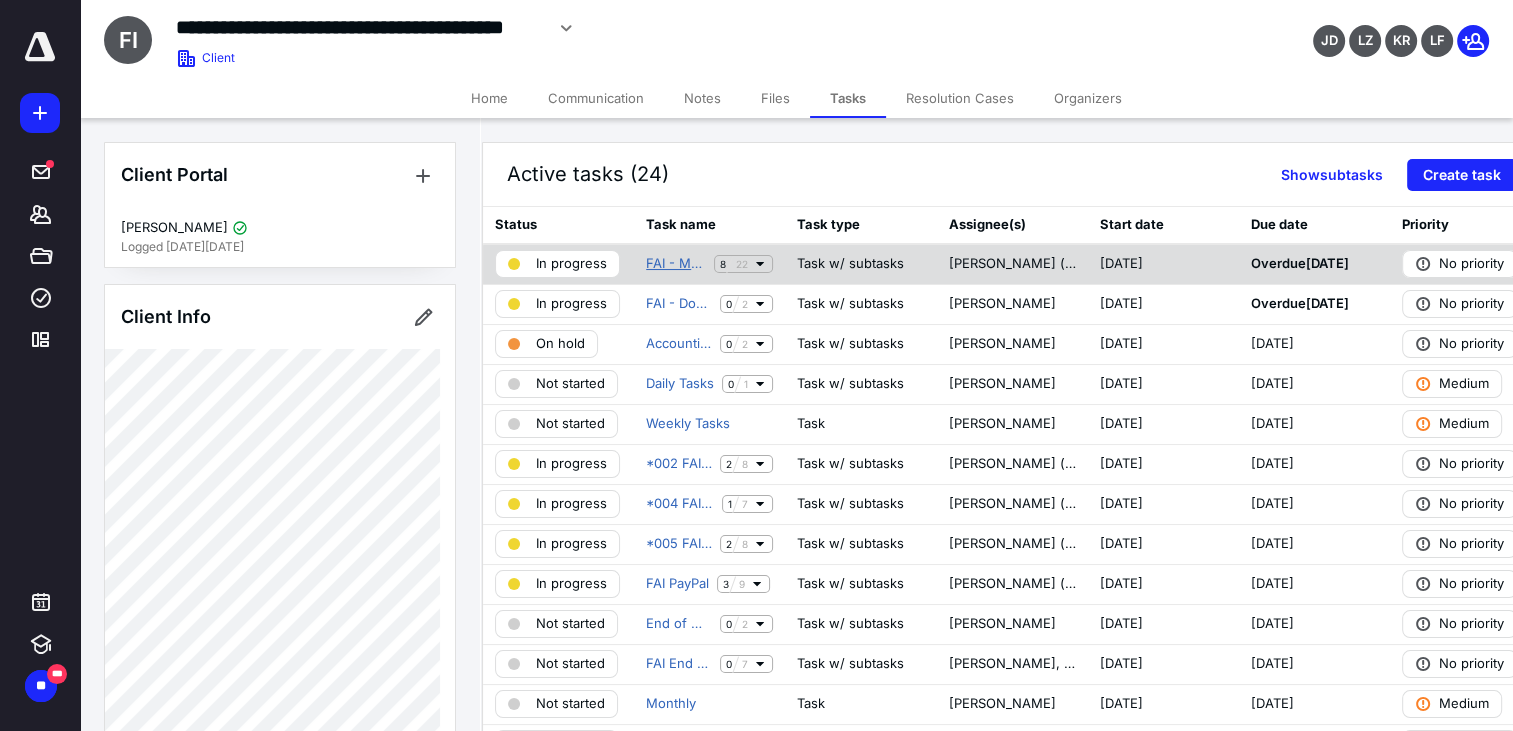 click on "FAI - Month End Close" at bounding box center (676, 264) 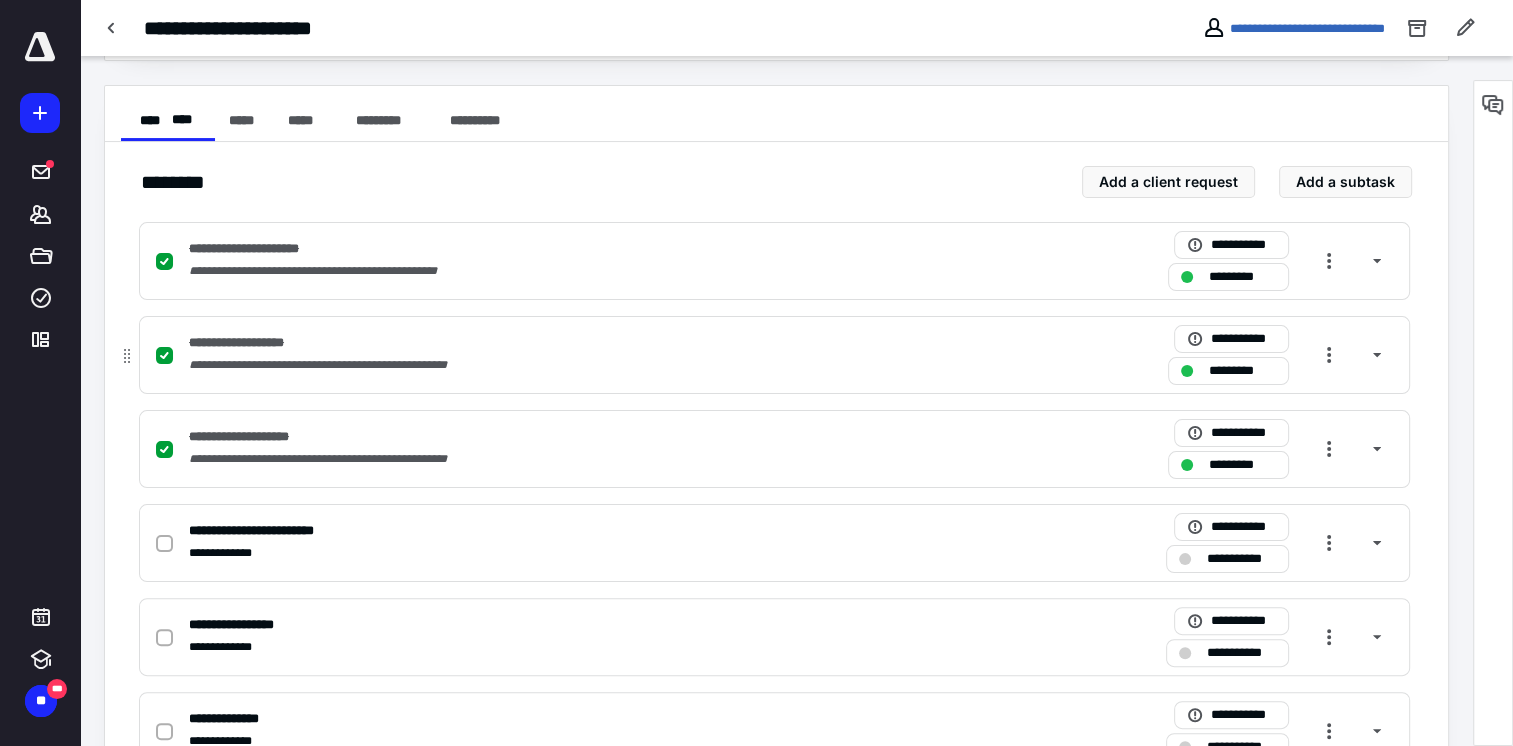 scroll, scrollTop: 400, scrollLeft: 0, axis: vertical 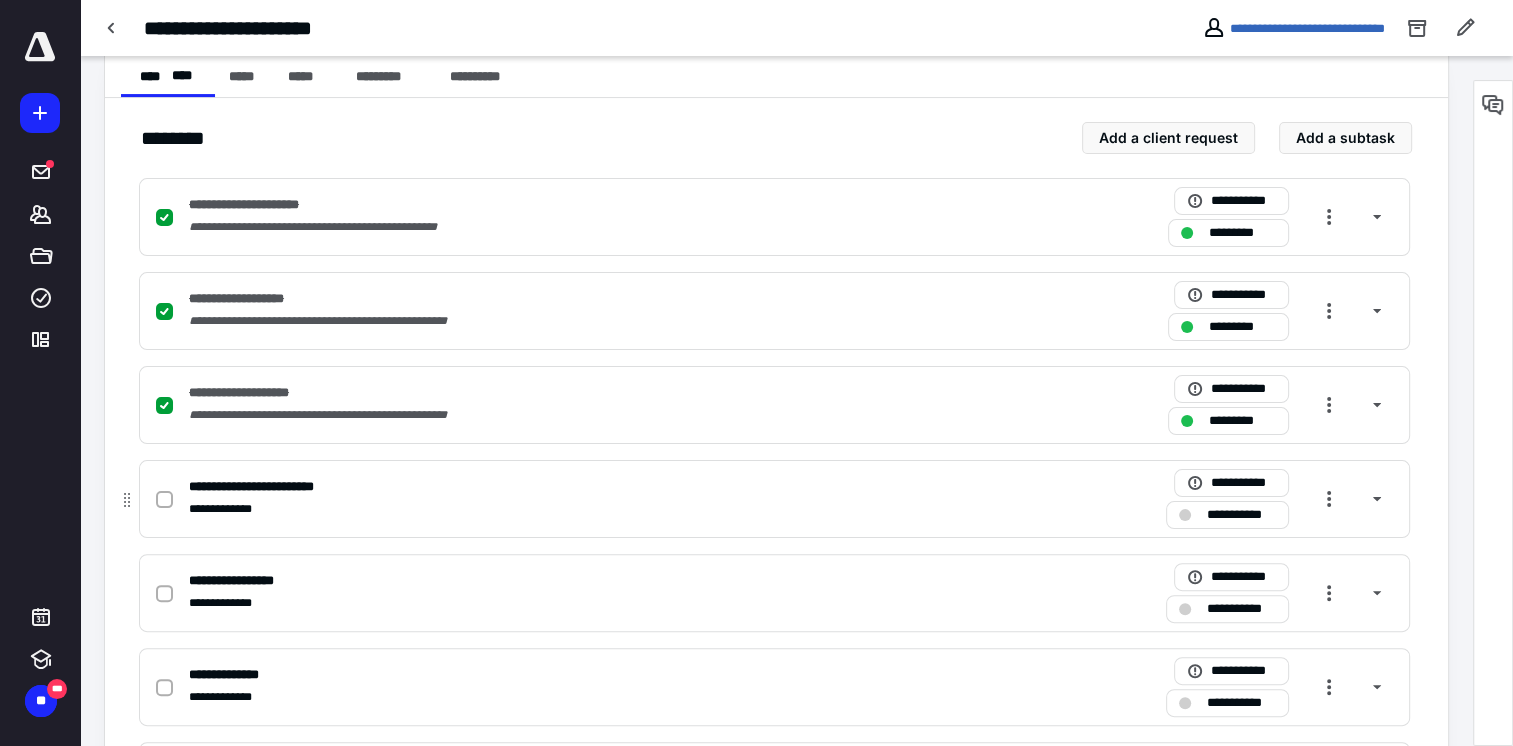 click on "**********" at bounding box center (512, 509) 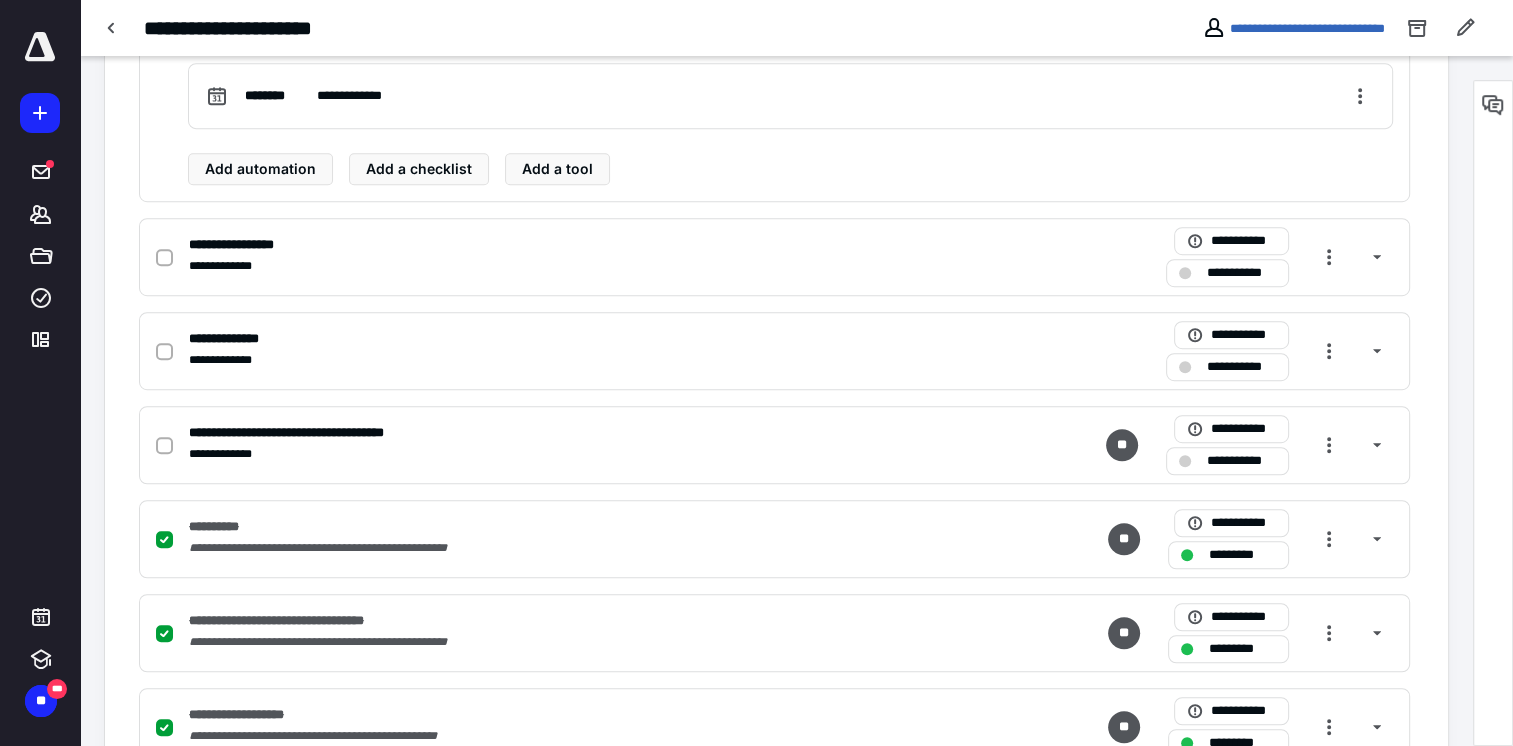 scroll, scrollTop: 1200, scrollLeft: 0, axis: vertical 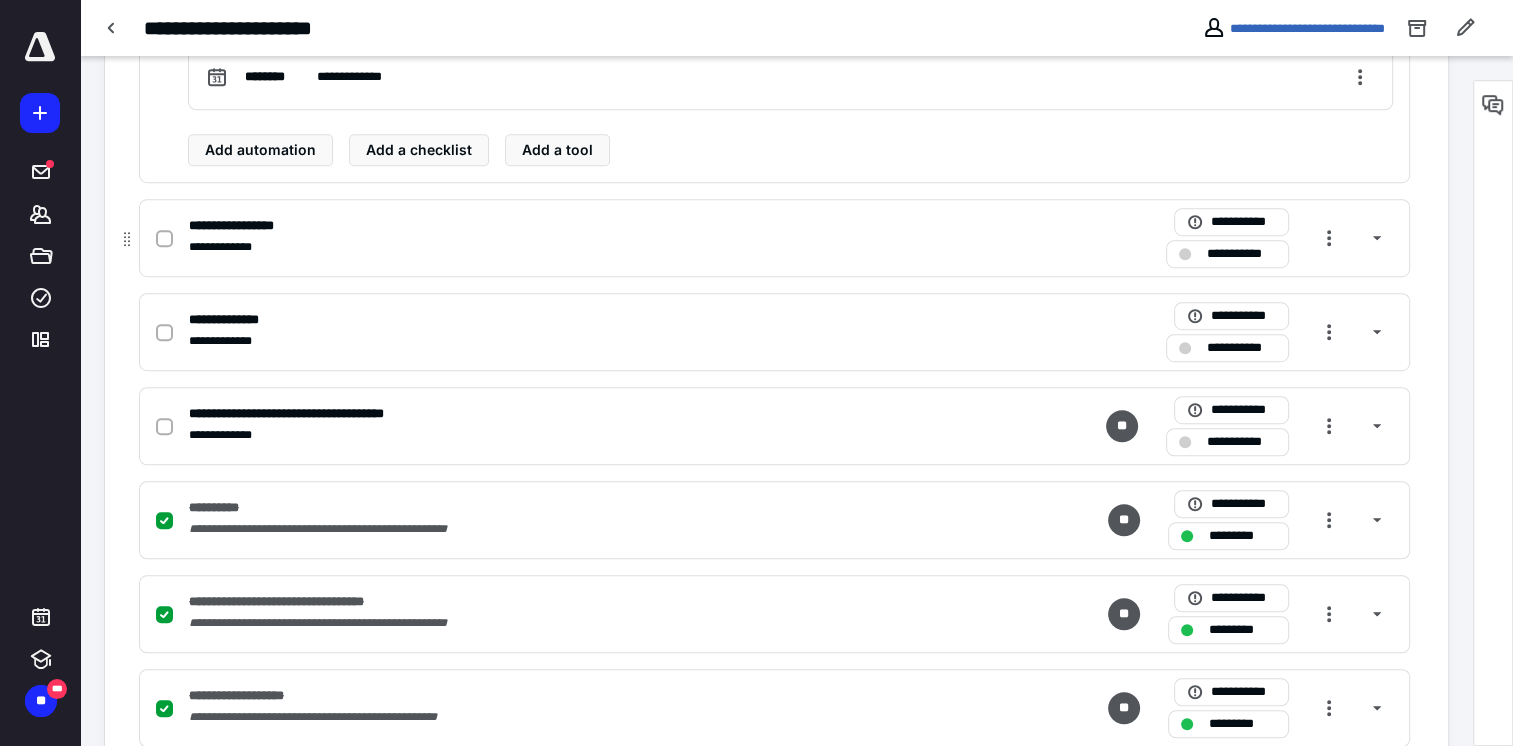 click on "**********" at bounding box center (512, 247) 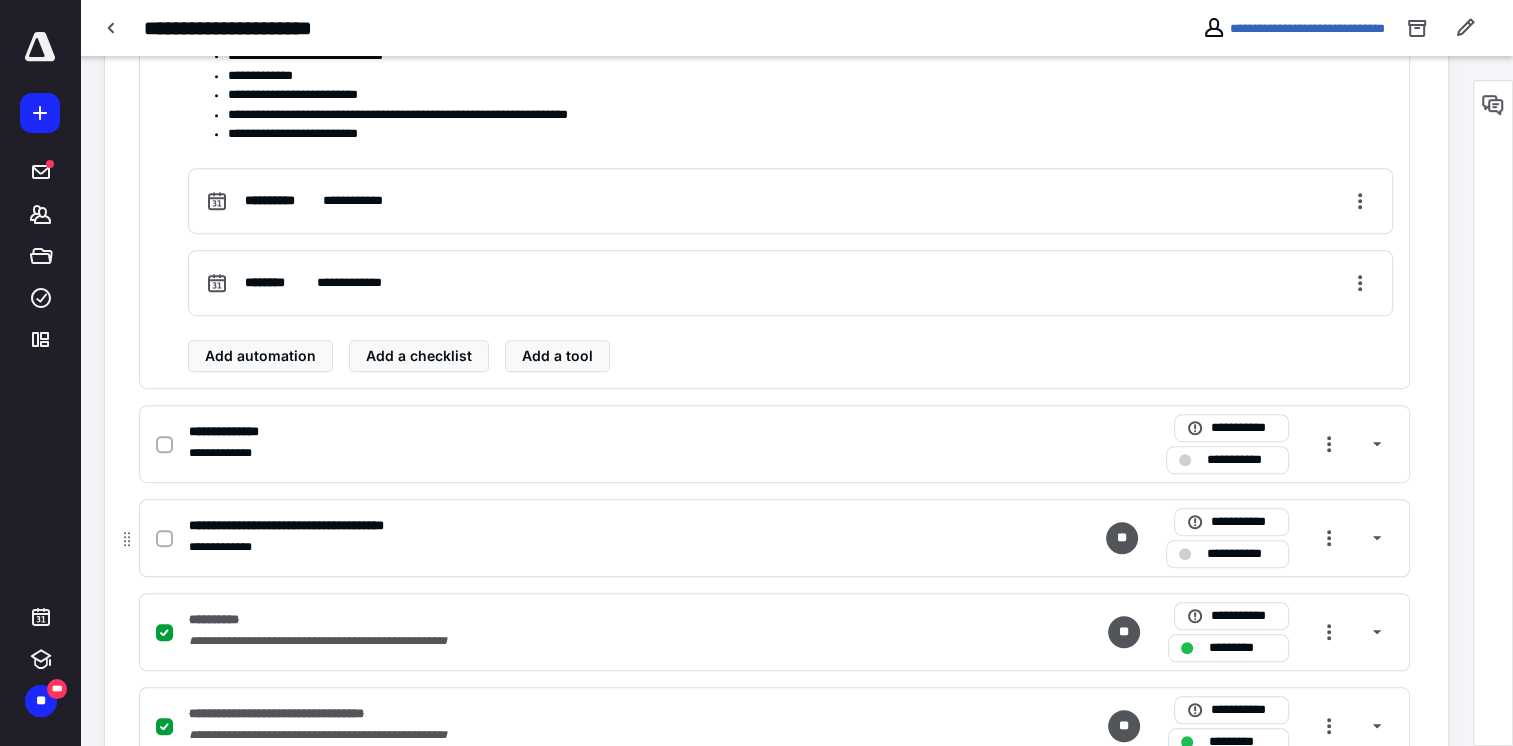 scroll, scrollTop: 1100, scrollLeft: 0, axis: vertical 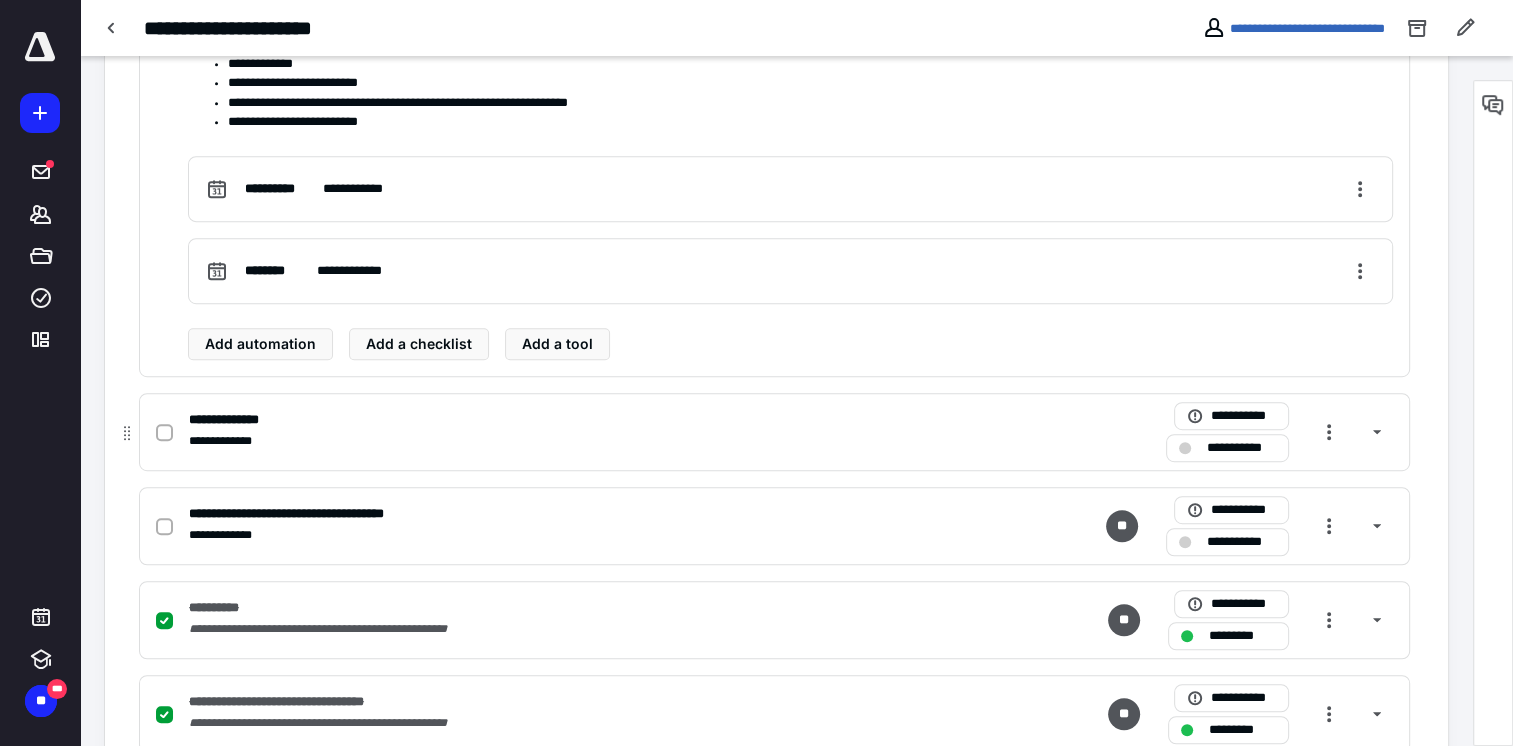 click on "**********" at bounding box center (512, 441) 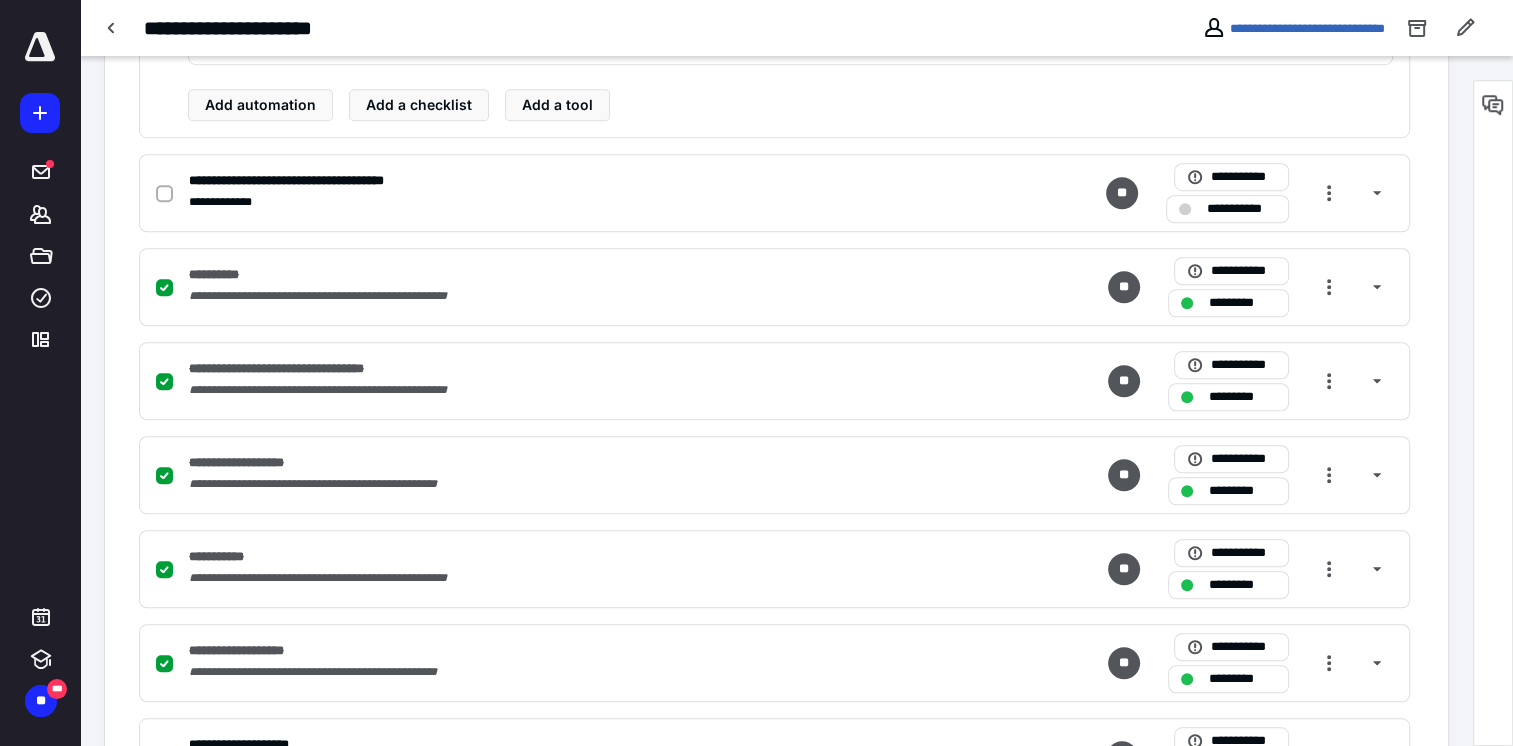 scroll, scrollTop: 1400, scrollLeft: 0, axis: vertical 